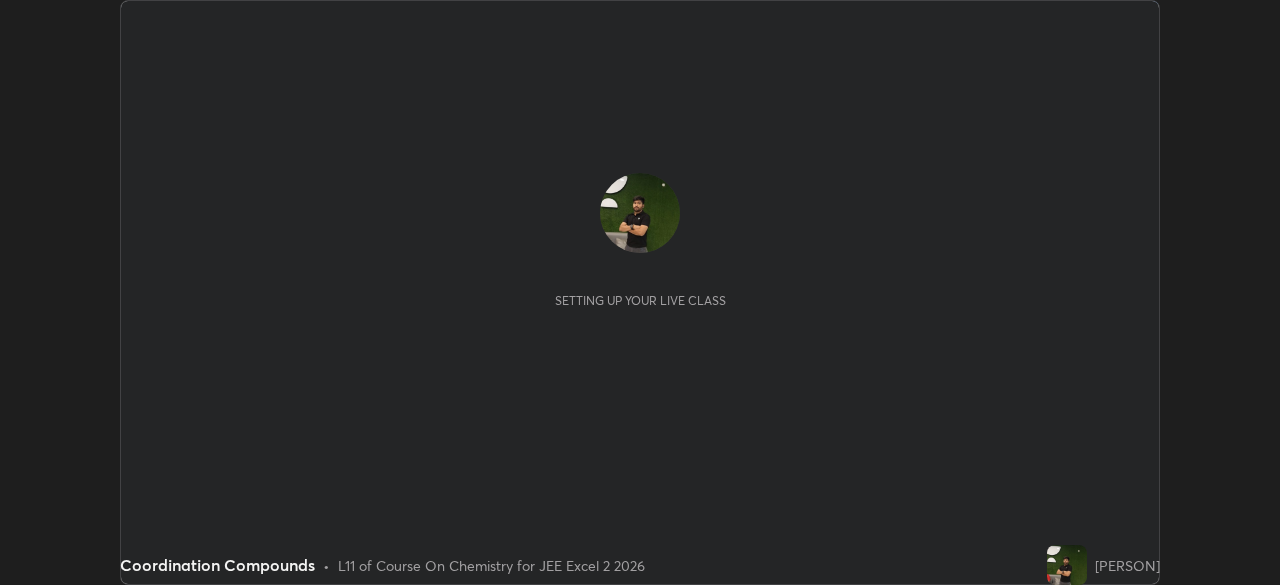 scroll, scrollTop: 0, scrollLeft: 0, axis: both 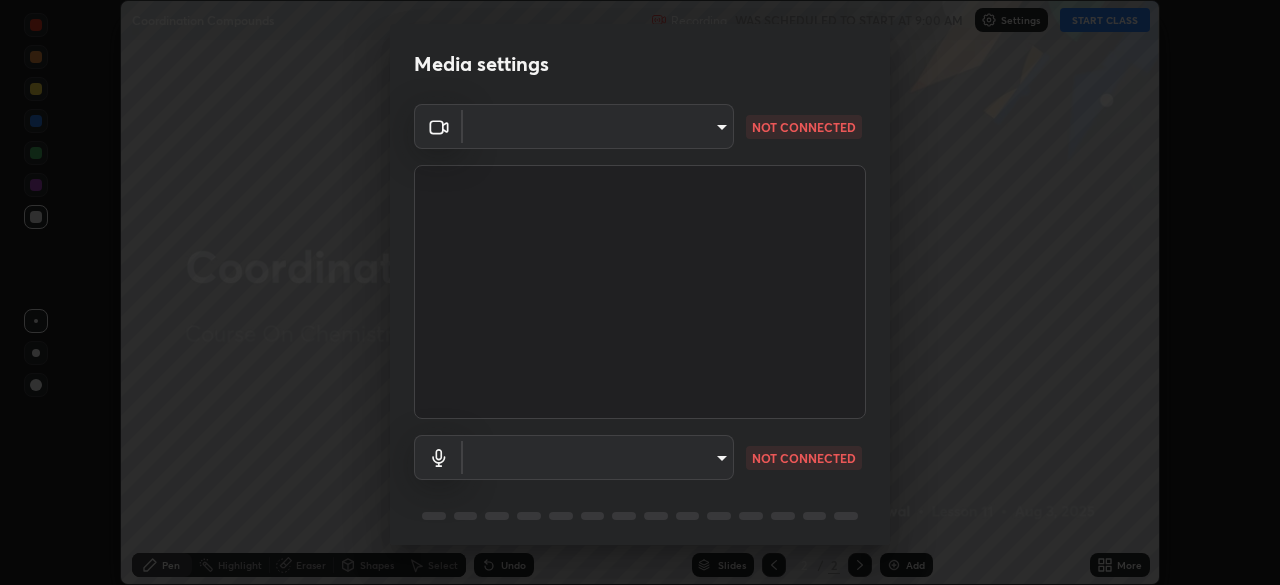 type on "39caa65dc23426385aa383ad0d0a4b68c28ae26f4a71cd21c25f84911154f6e3" 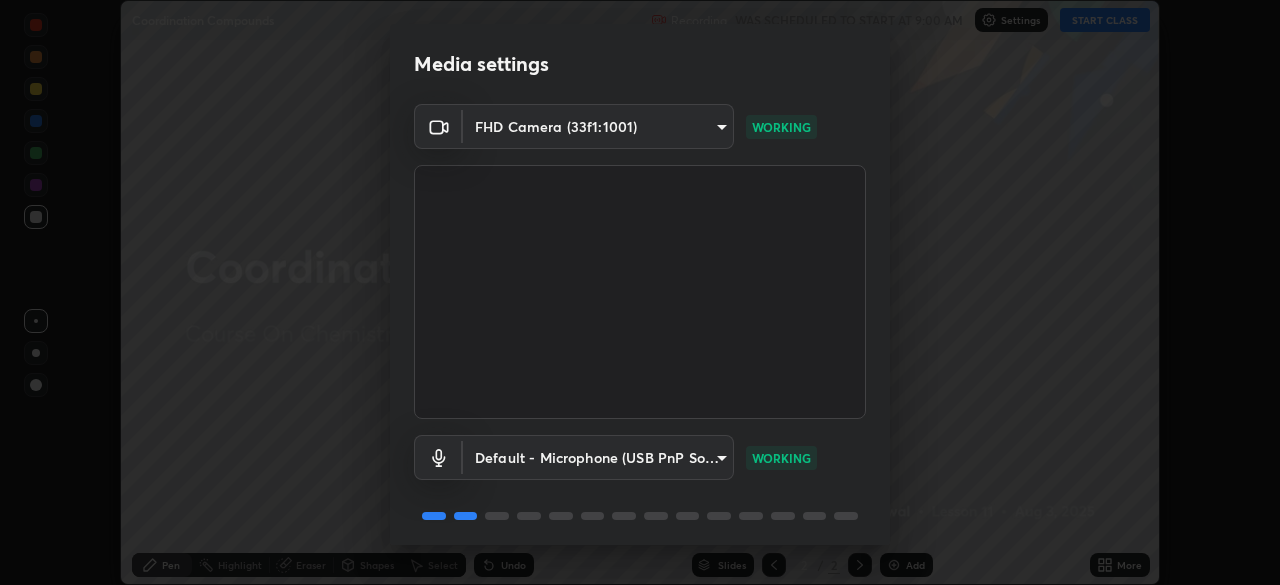 scroll, scrollTop: 71, scrollLeft: 0, axis: vertical 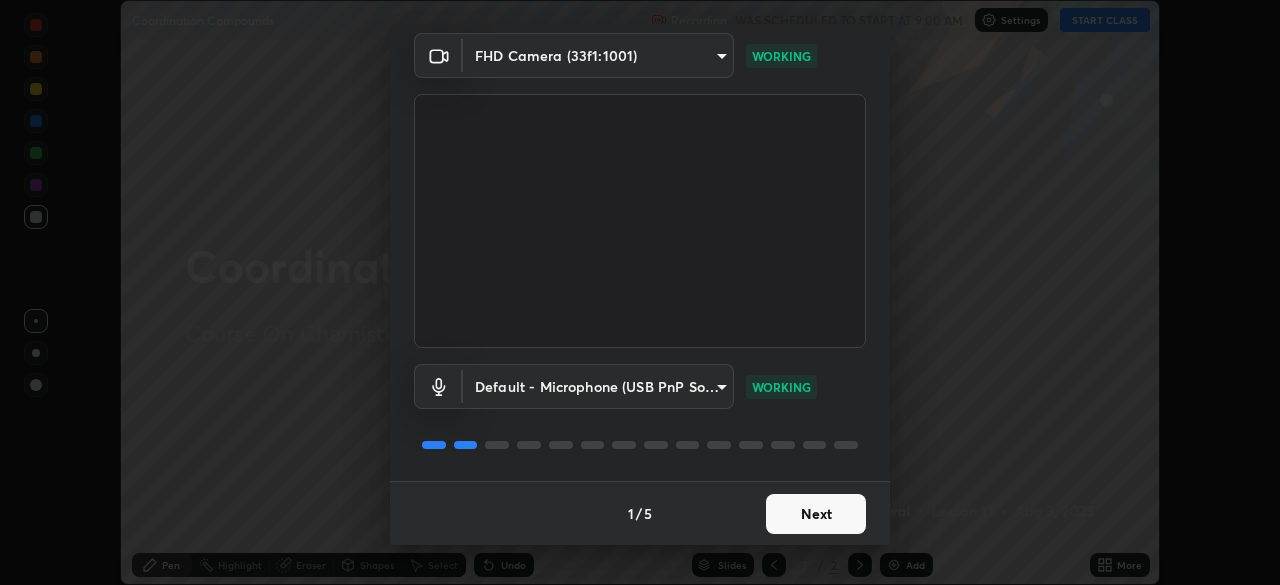 click on "Next" at bounding box center (816, 514) 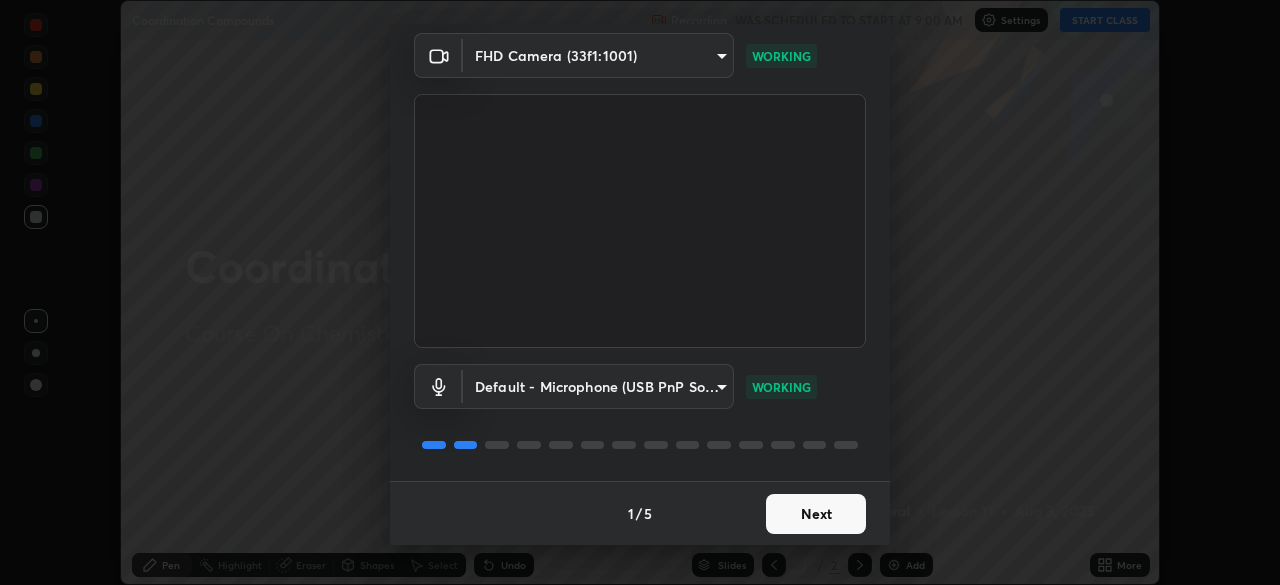scroll, scrollTop: 0, scrollLeft: 0, axis: both 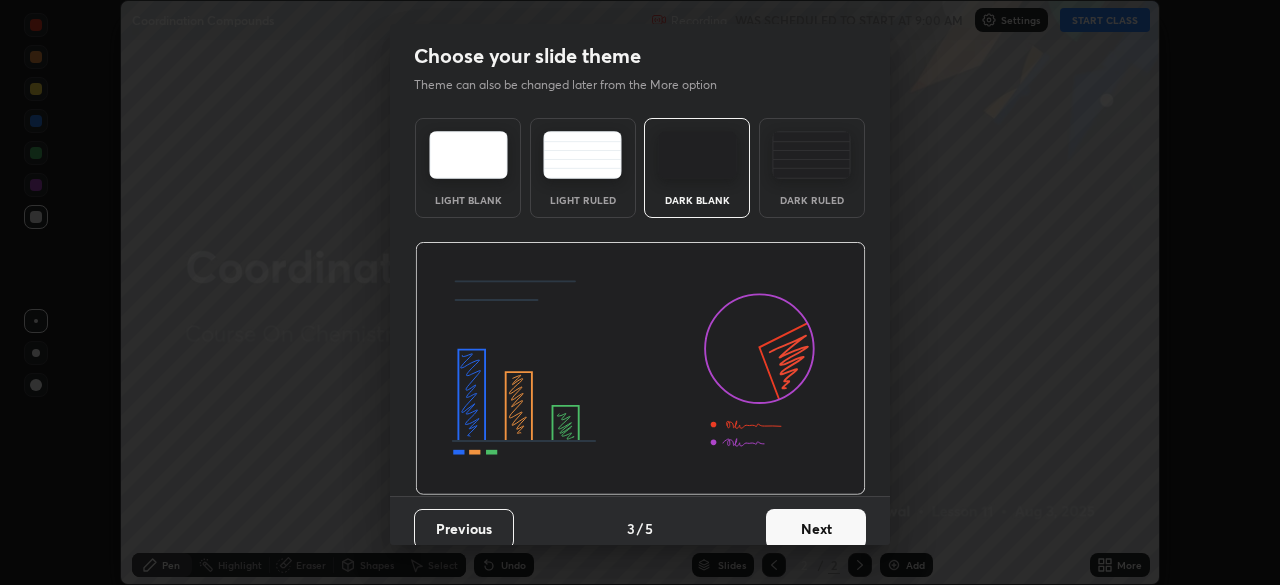 click on "Next" at bounding box center [816, 529] 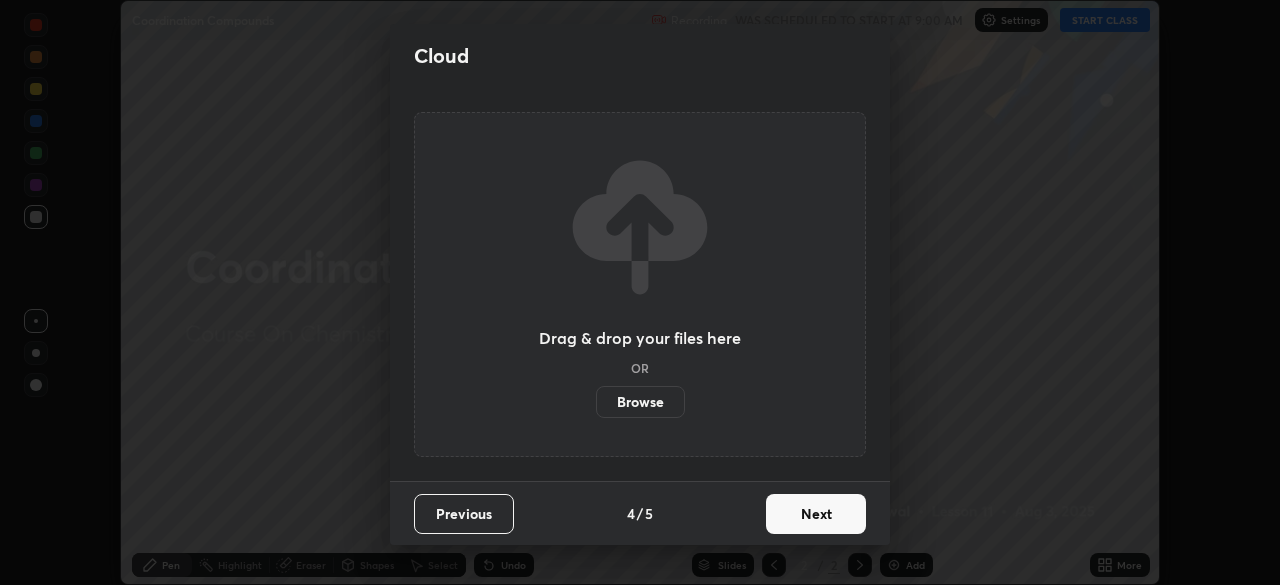 click on "Next" at bounding box center (816, 514) 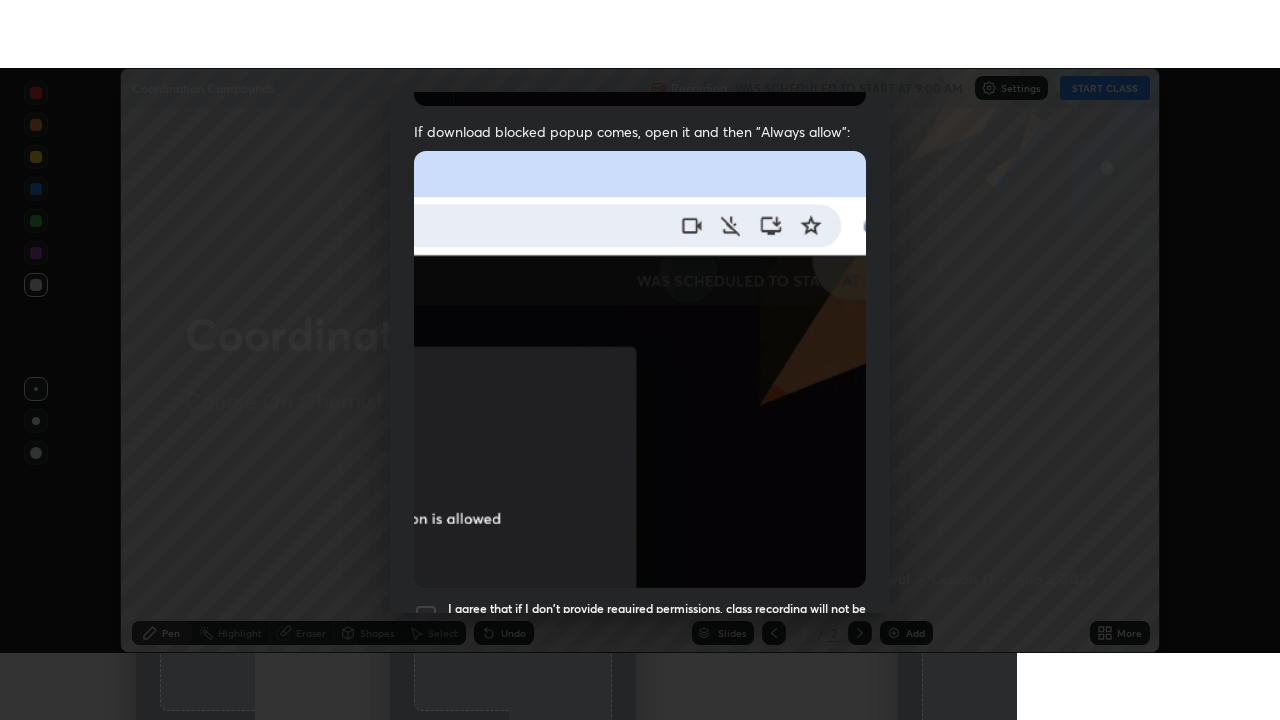 scroll, scrollTop: 479, scrollLeft: 0, axis: vertical 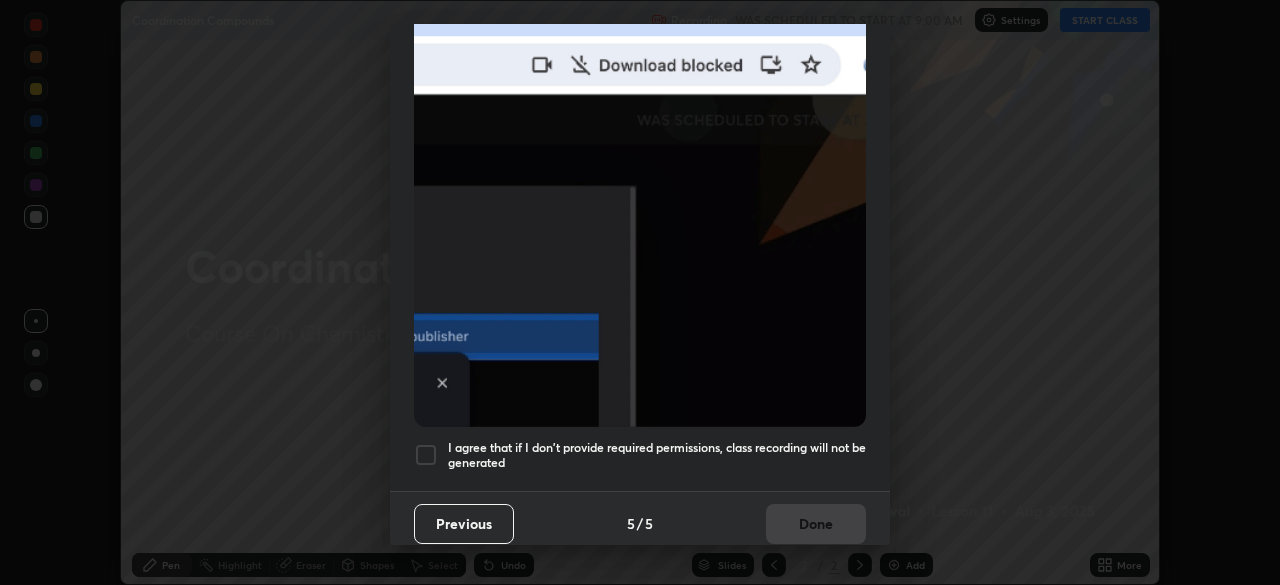 click at bounding box center (426, 455) 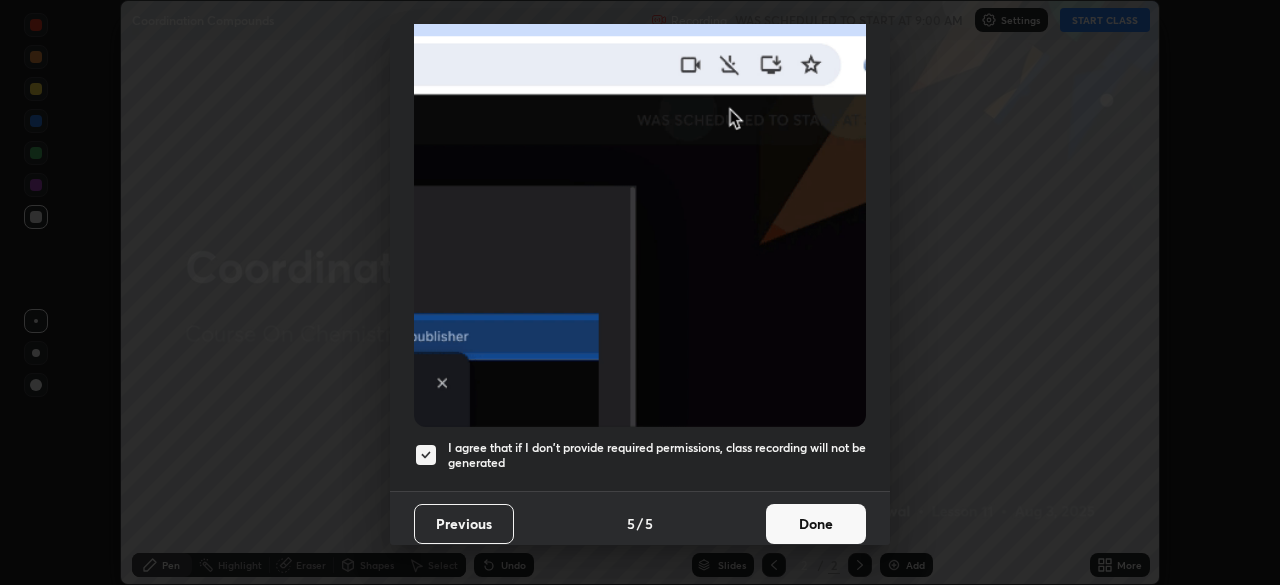 click on "Done" at bounding box center [816, 524] 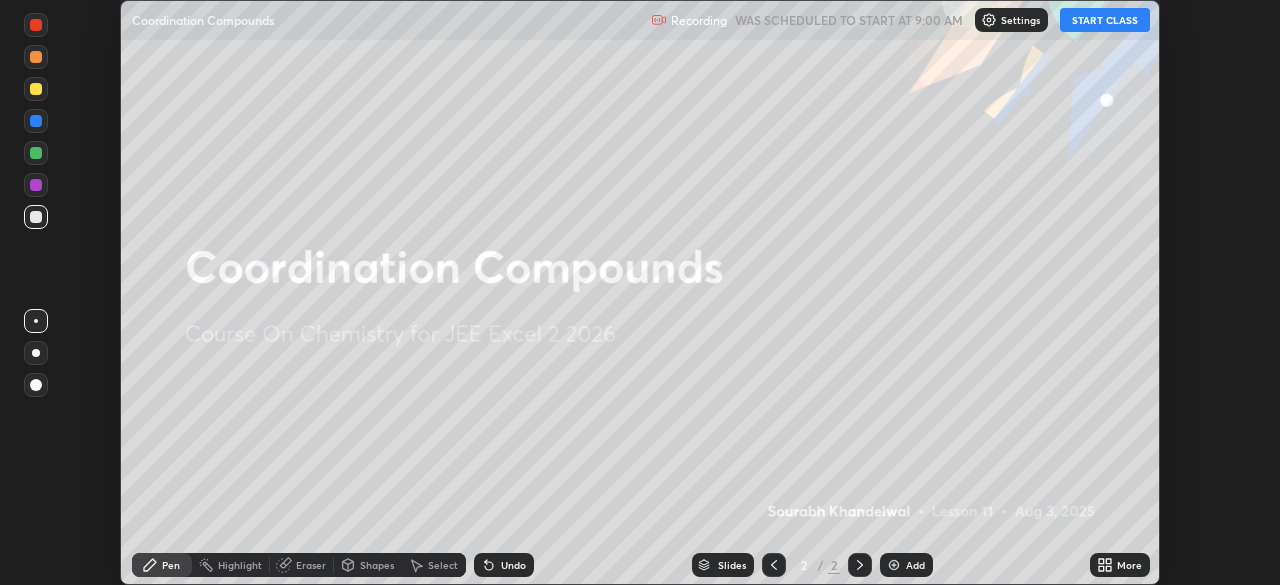 click on "More" at bounding box center [1129, 565] 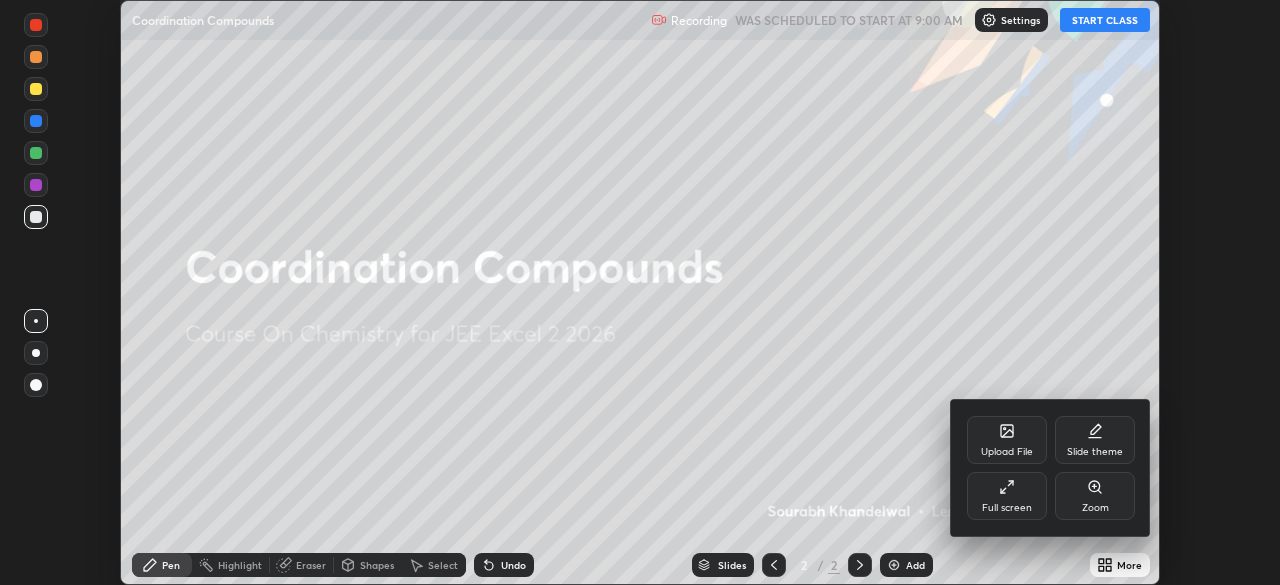 click on "Full screen" at bounding box center (1007, 496) 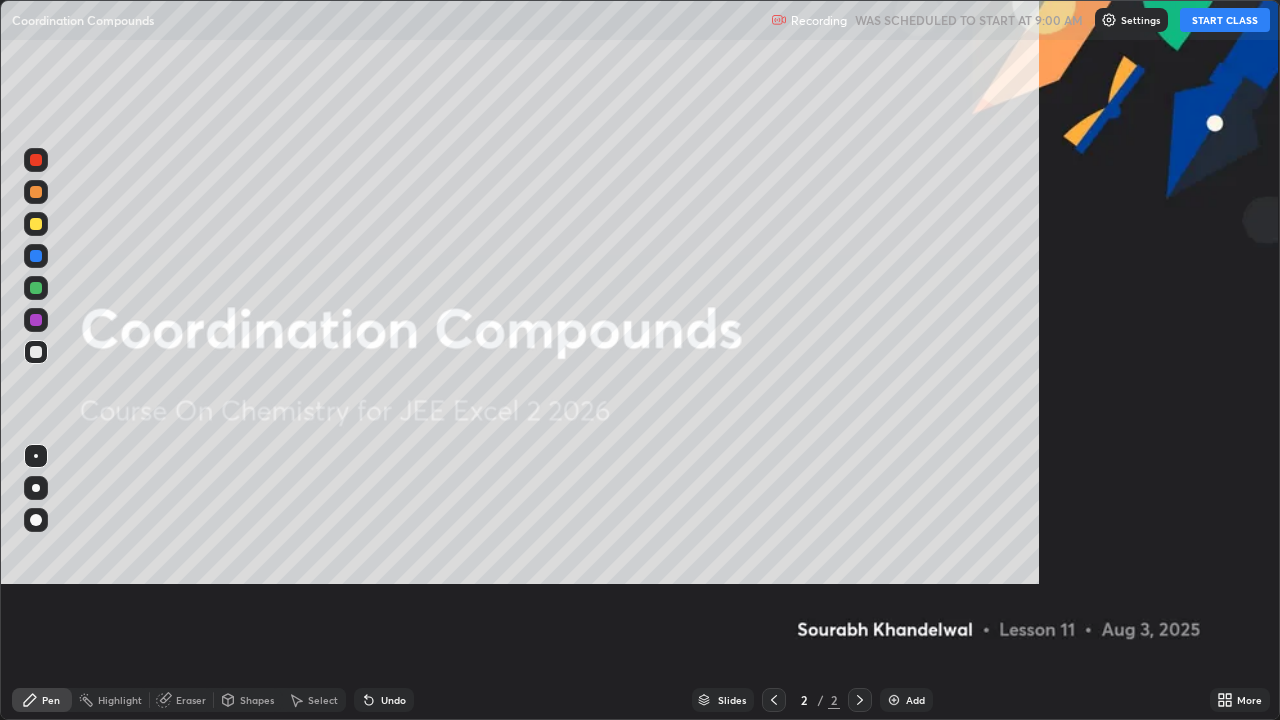 scroll, scrollTop: 99280, scrollLeft: 98720, axis: both 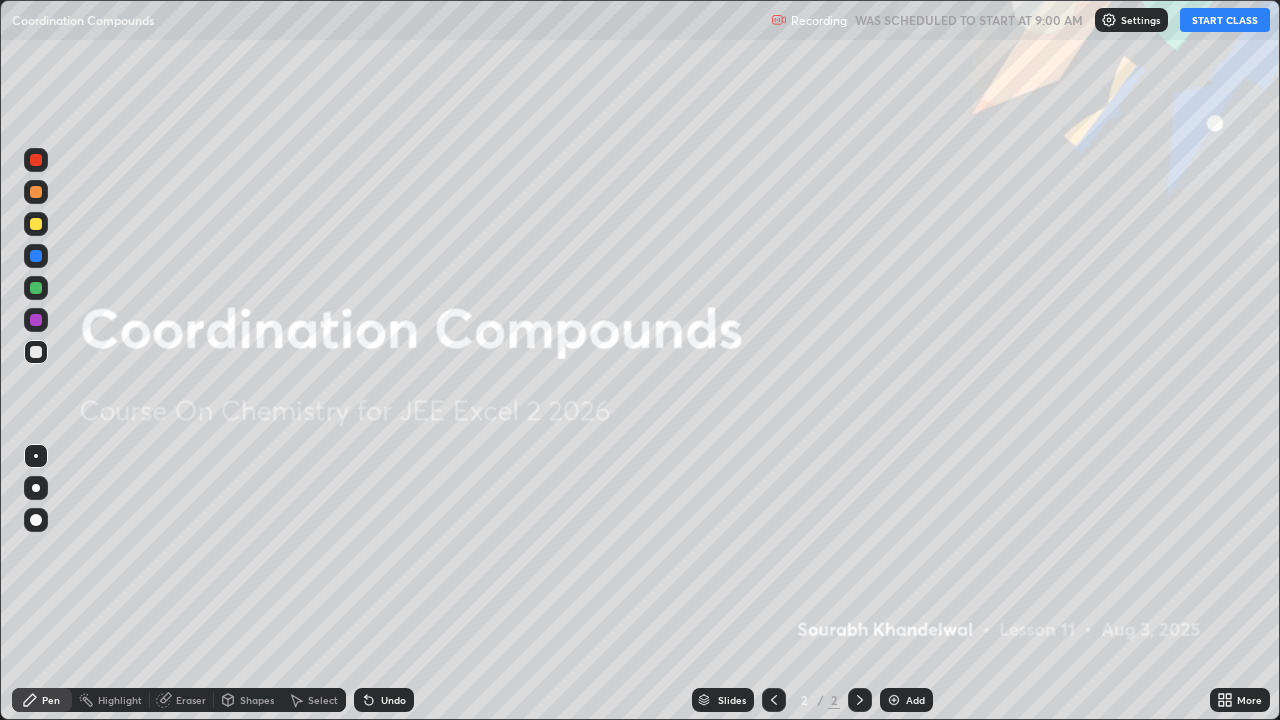 click on "START CLASS" at bounding box center [1225, 20] 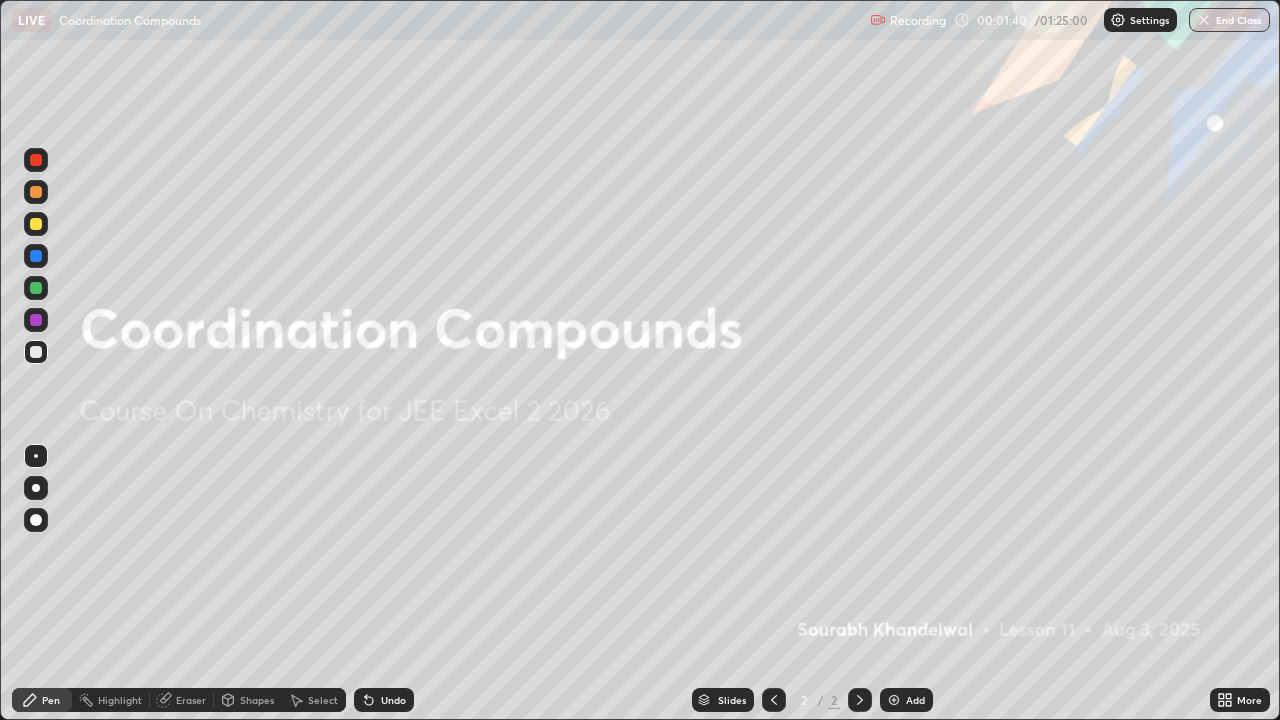 click on "Add" at bounding box center [906, 700] 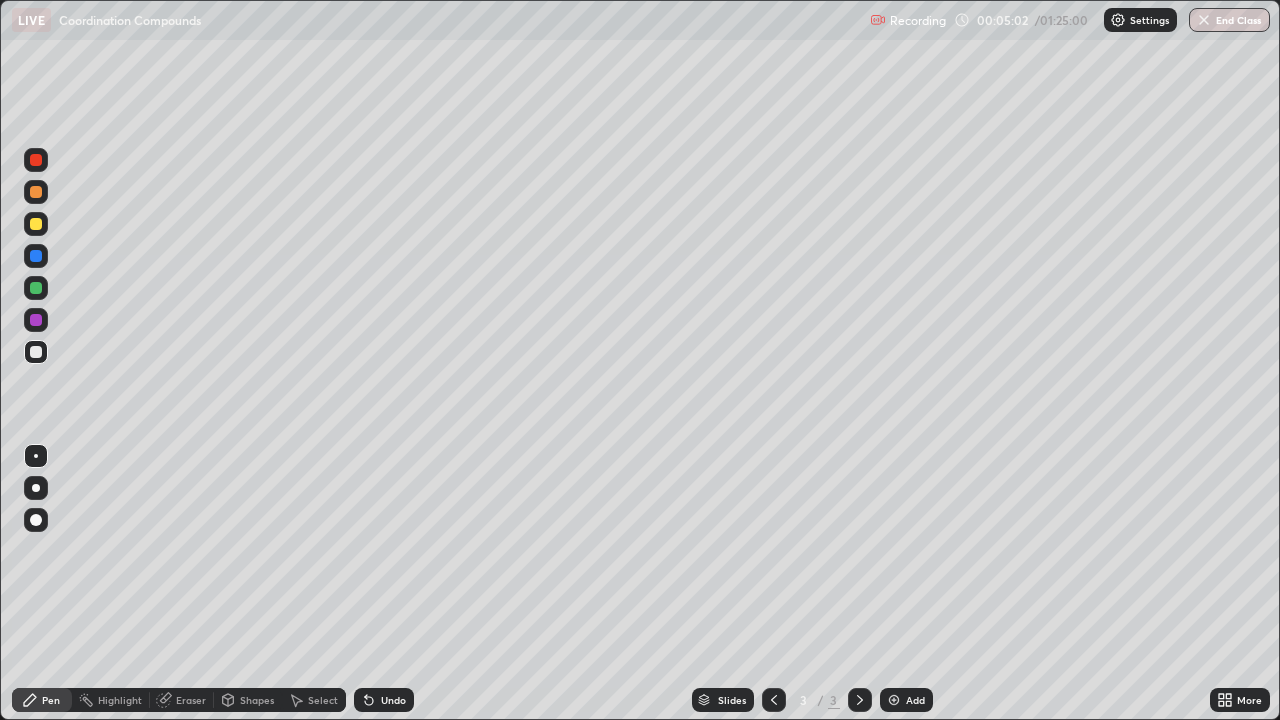 click on "Add" at bounding box center [906, 700] 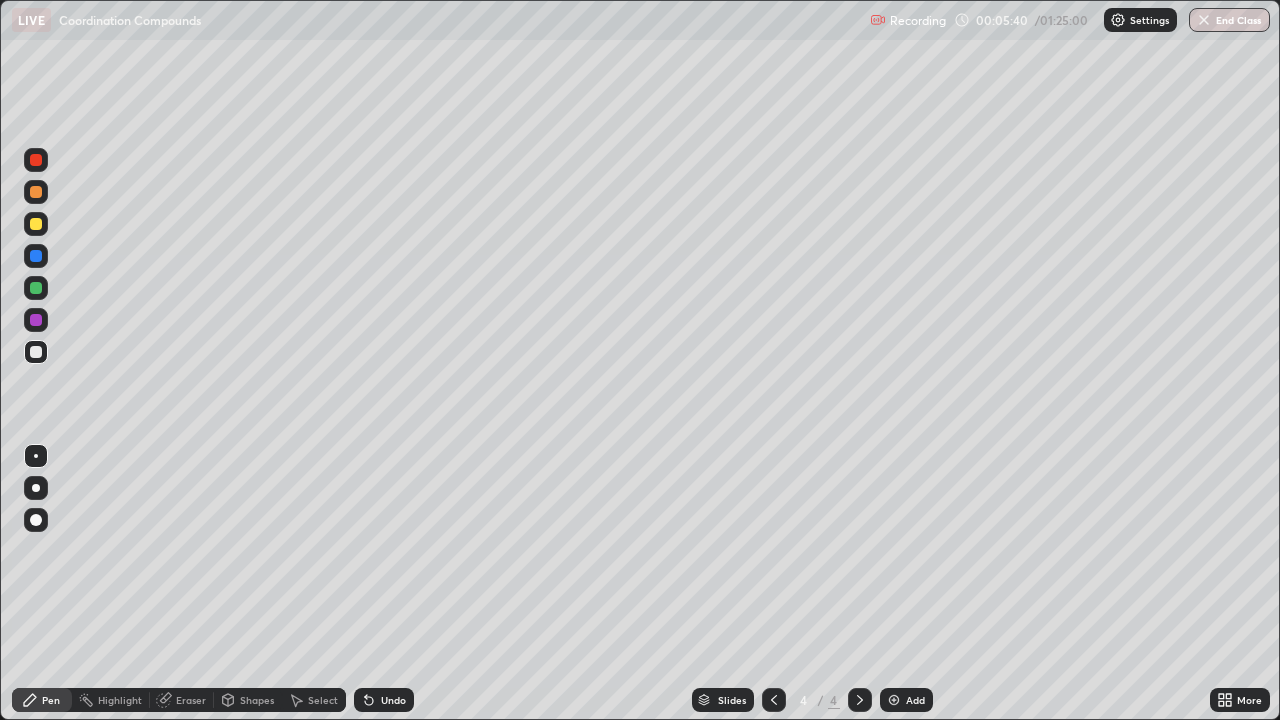 click on "Undo" at bounding box center [384, 700] 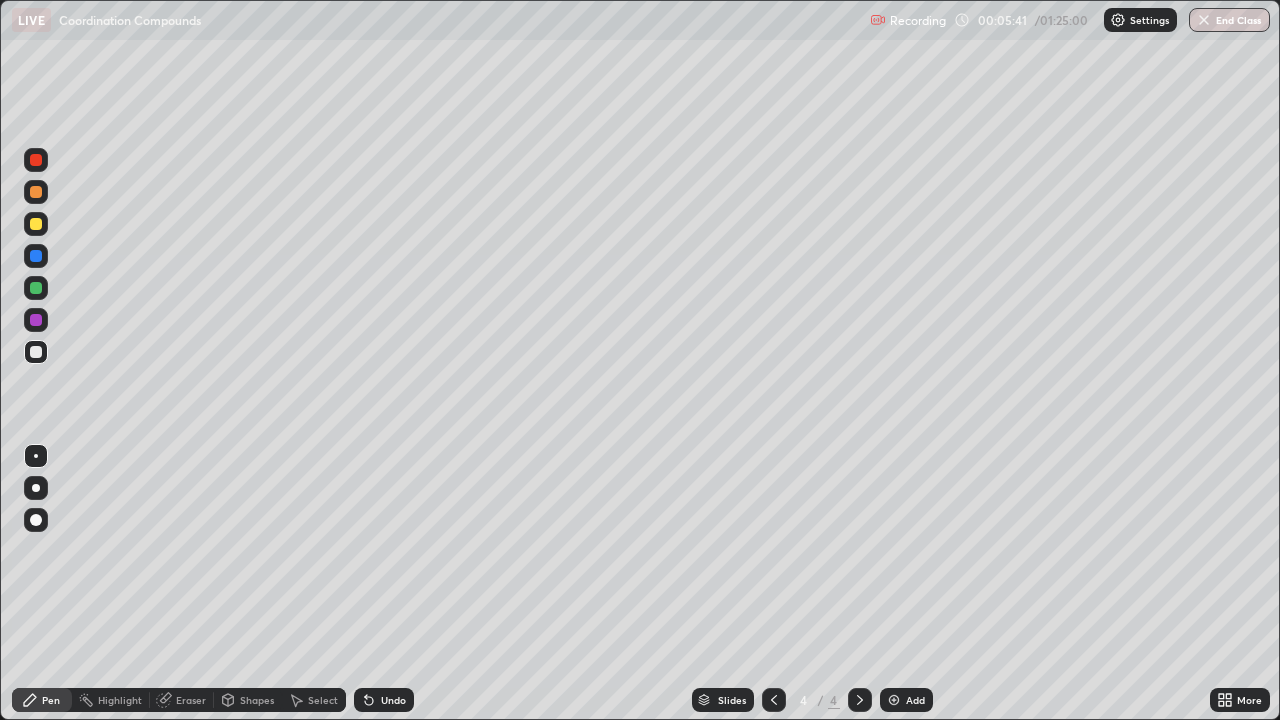 click on "Undo" at bounding box center (393, 700) 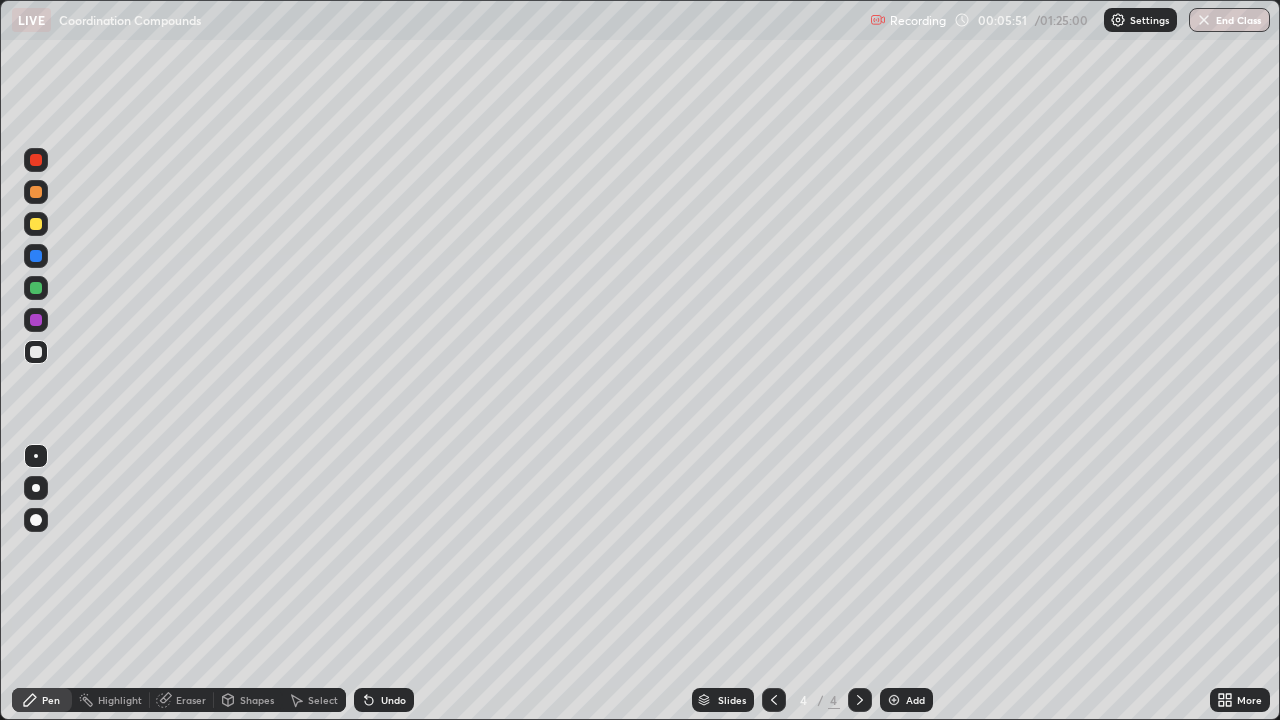 click on "Undo" at bounding box center (393, 700) 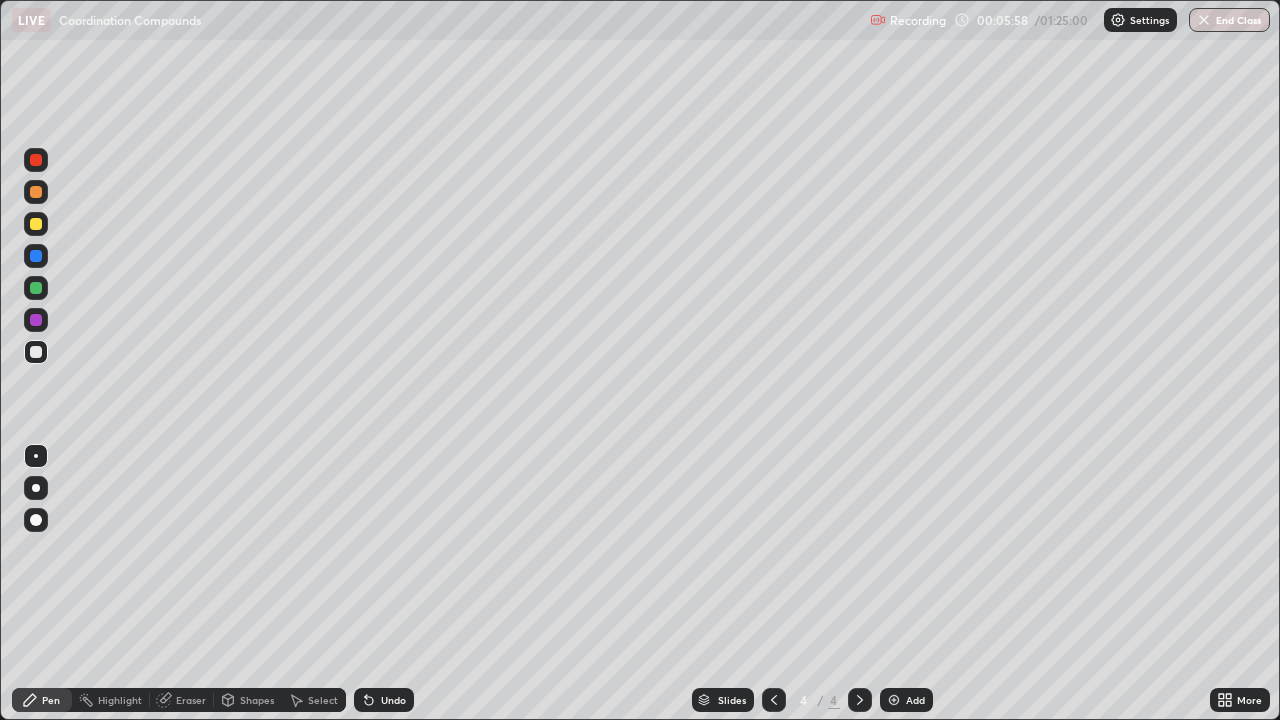 click at bounding box center (36, 320) 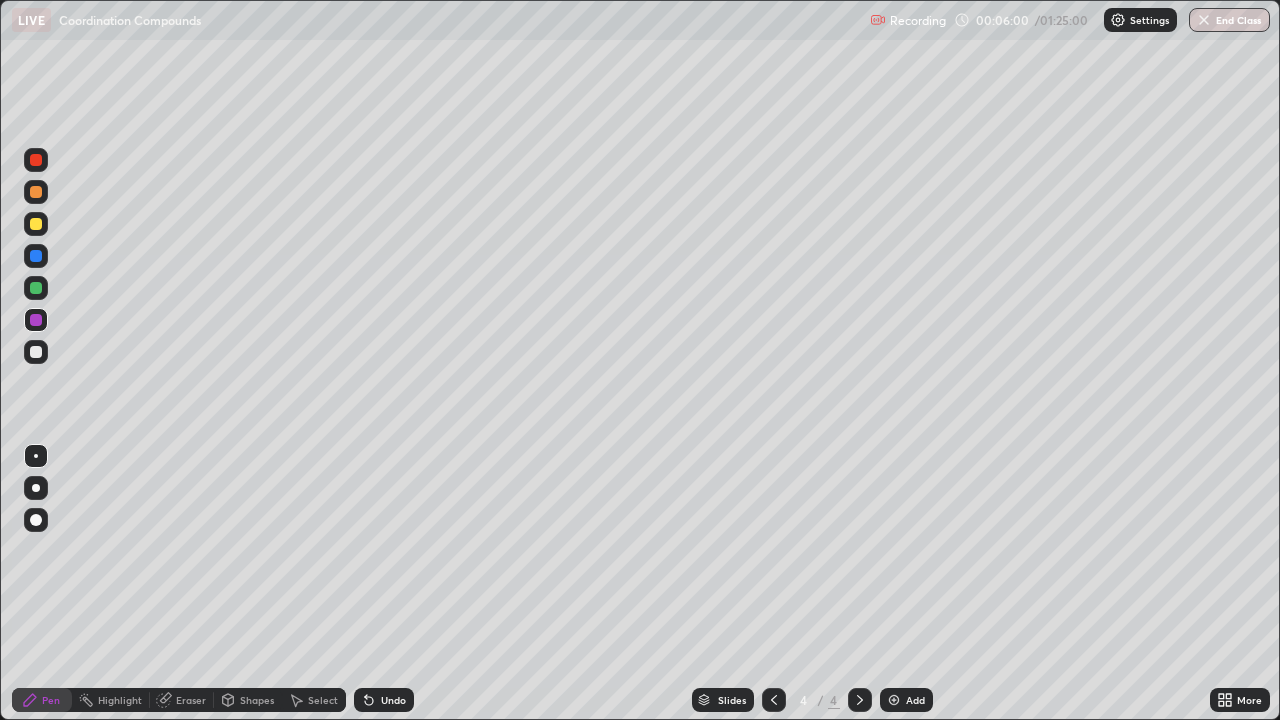 click at bounding box center (36, 224) 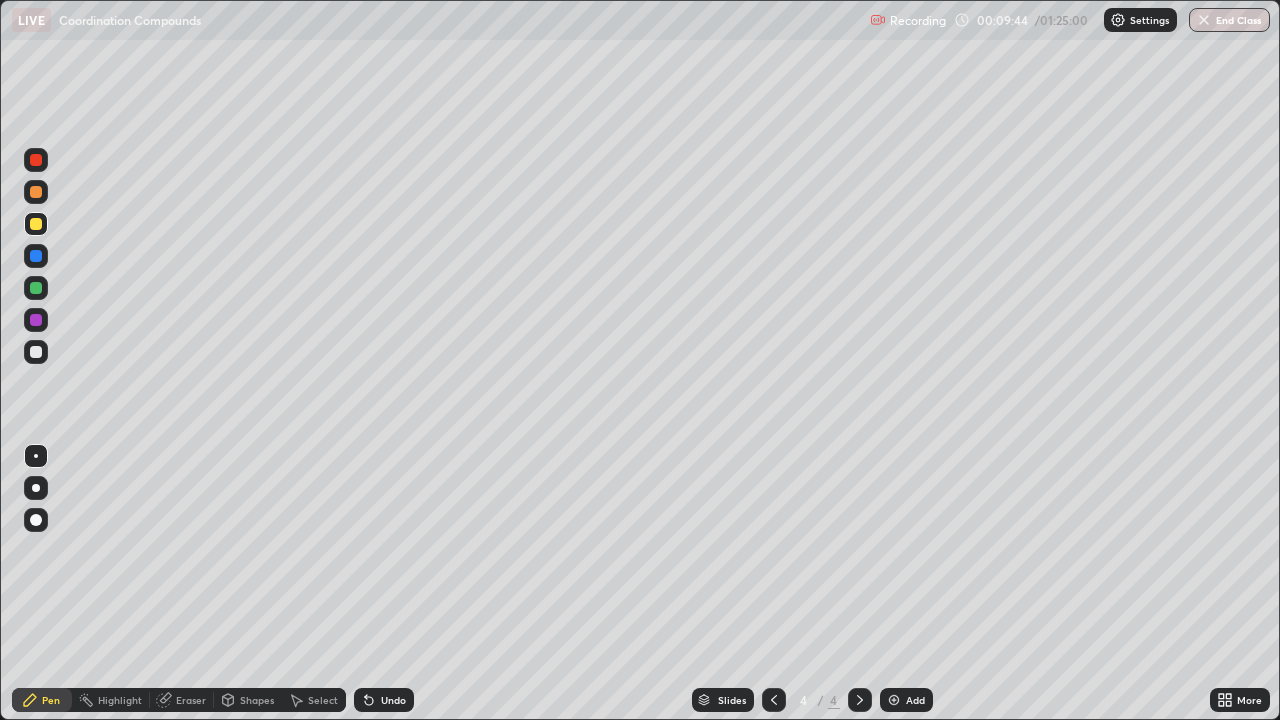 click on "Undo" at bounding box center (384, 700) 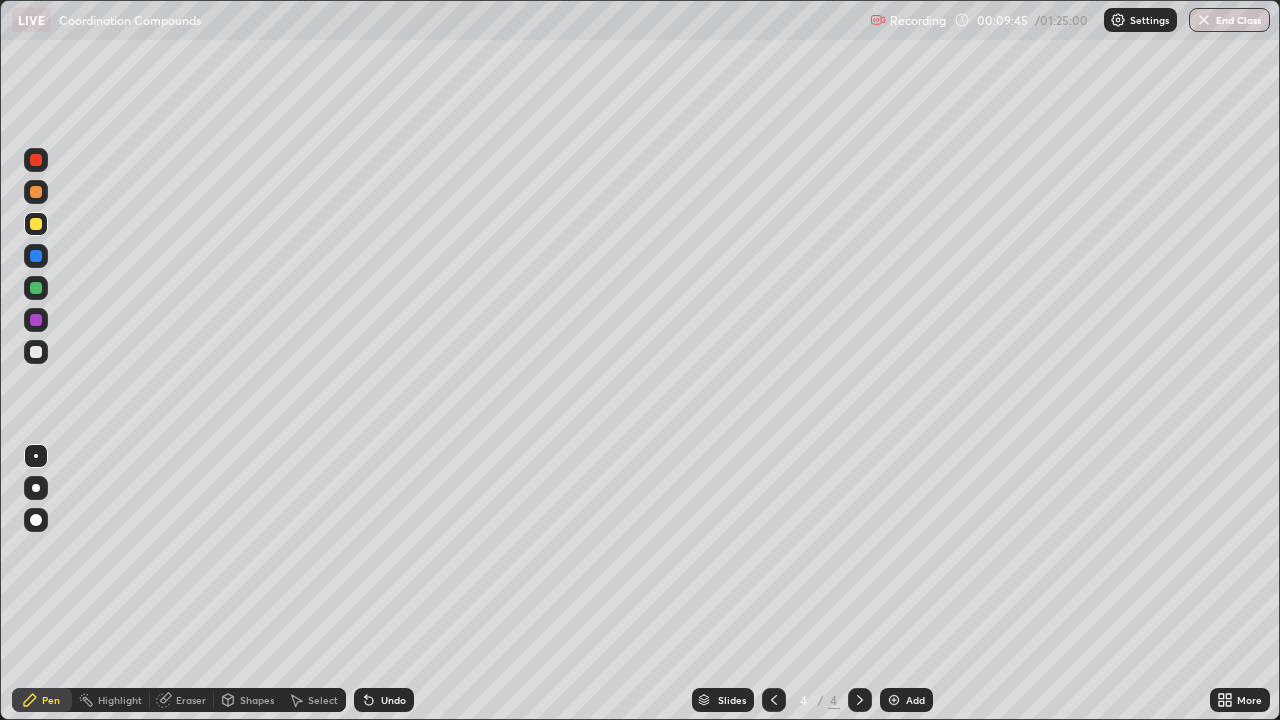 click on "Undo" at bounding box center [384, 700] 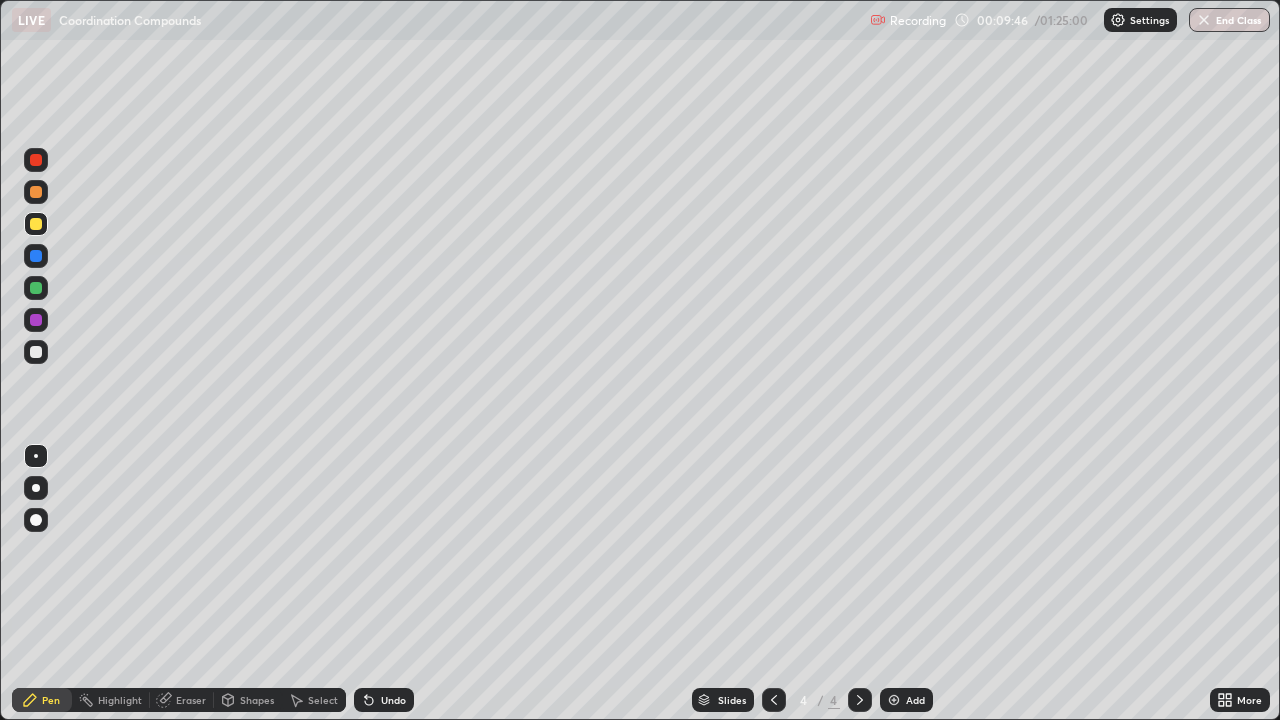 click on "Undo" at bounding box center (384, 700) 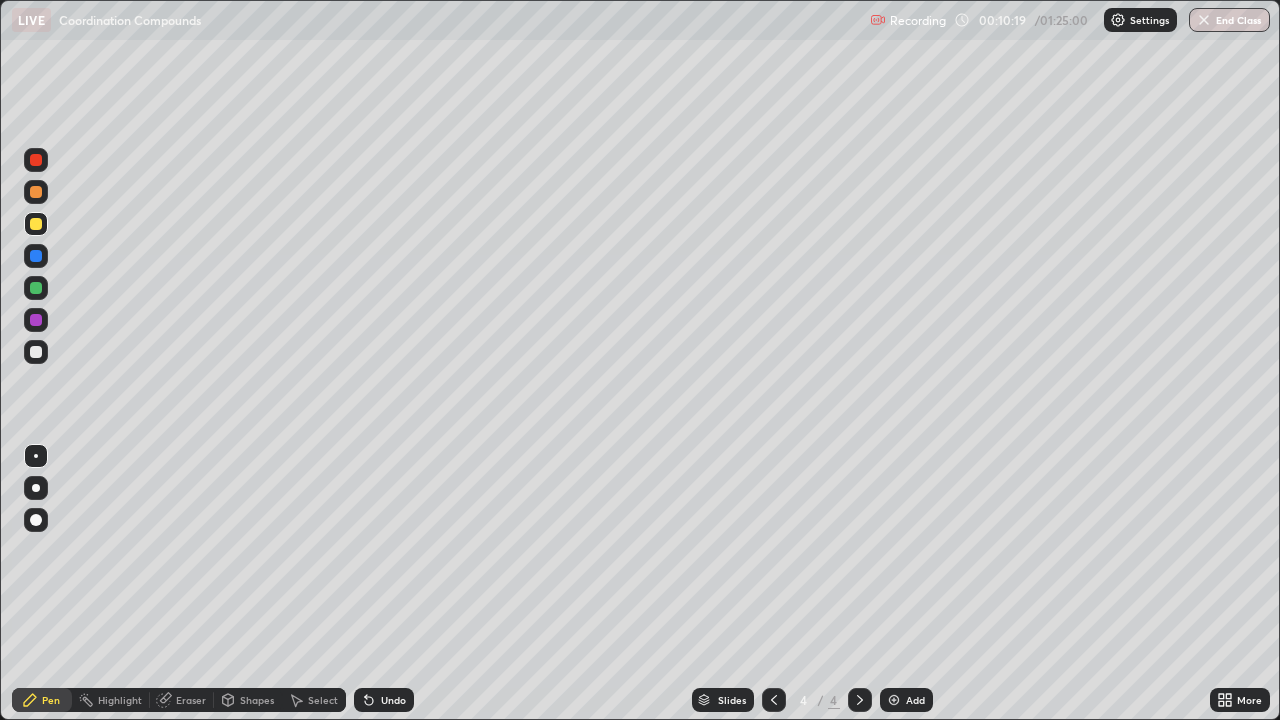 click on "Select" at bounding box center (323, 700) 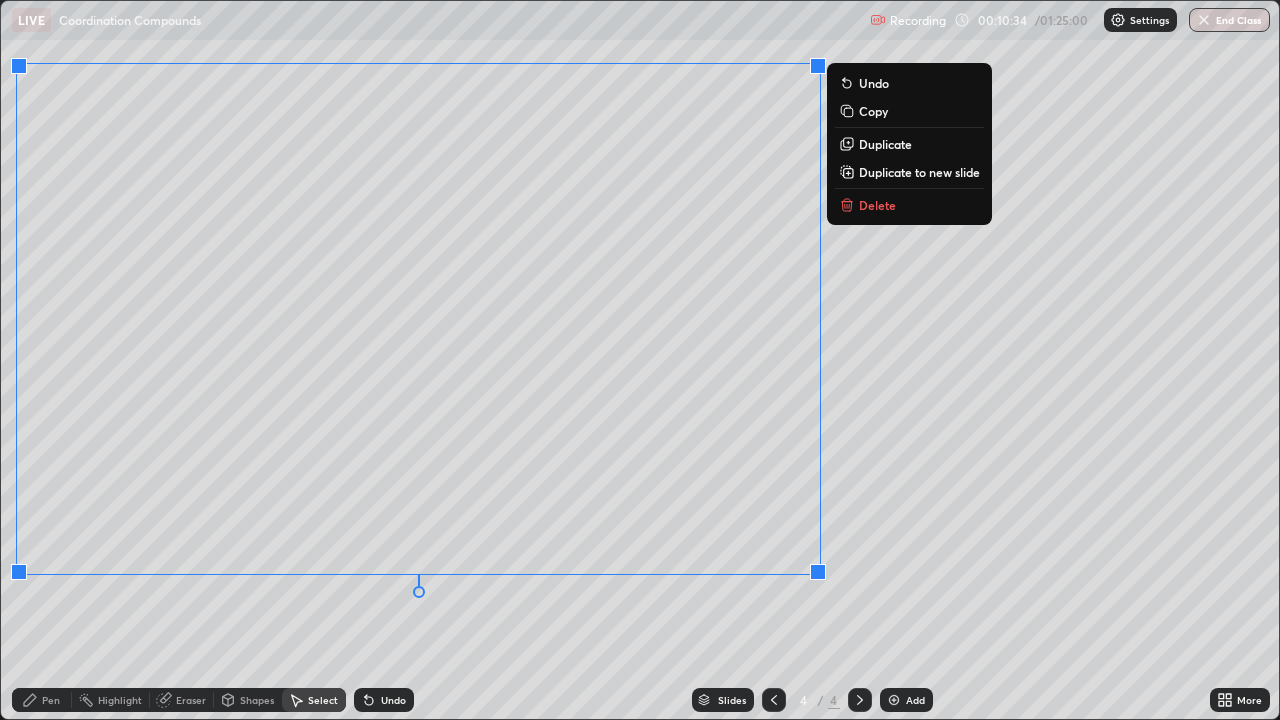 click on "0 ° Undo Copy Duplicate Duplicate to new slide Delete" at bounding box center [640, 360] 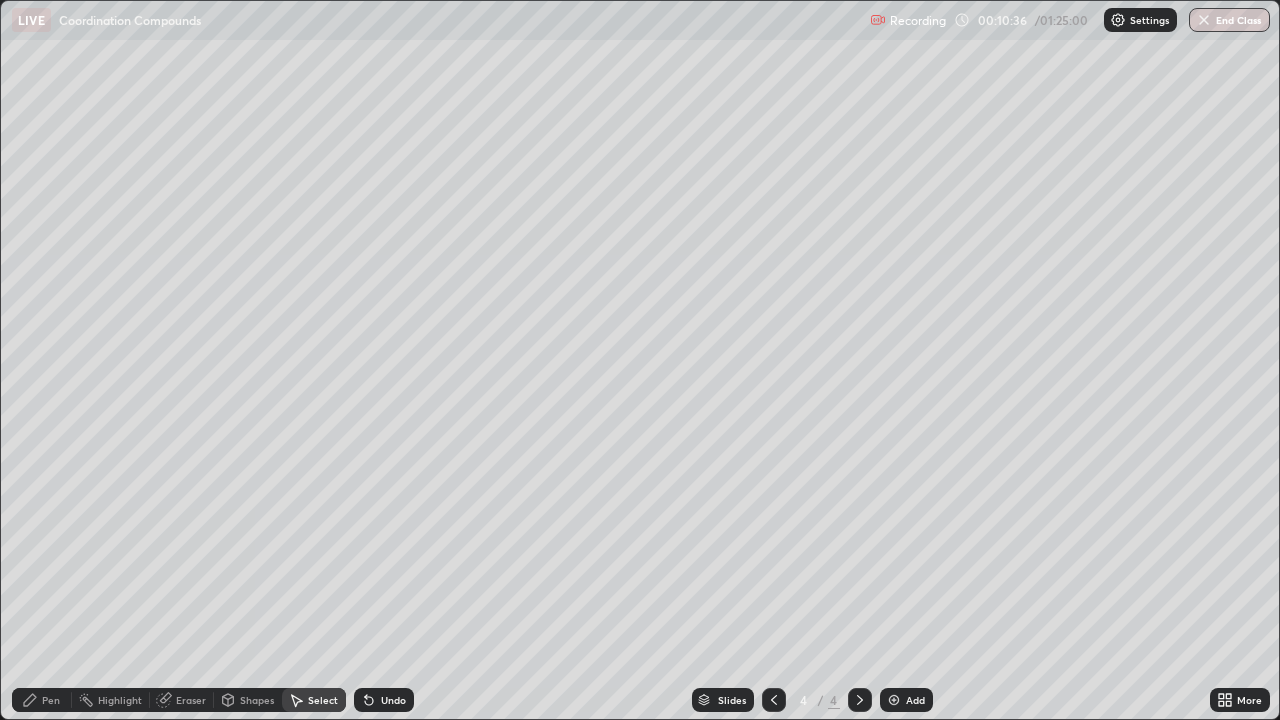 click 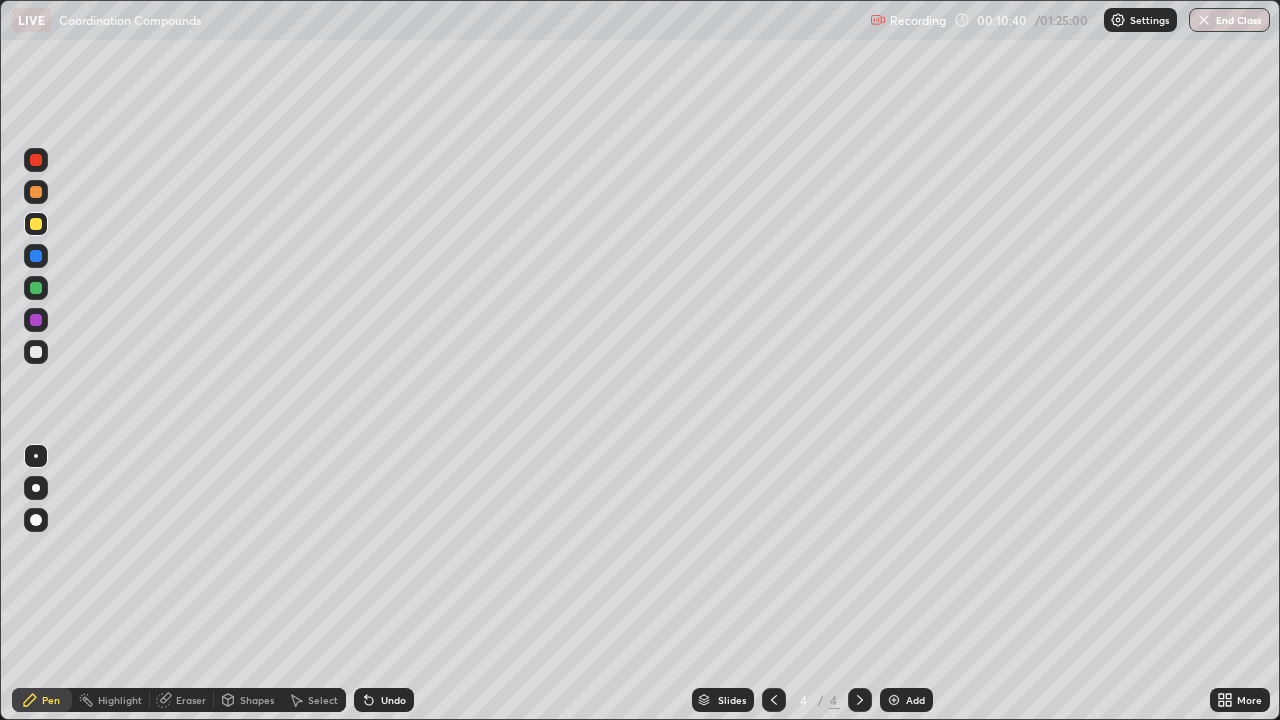 click on "Eraser" at bounding box center (191, 700) 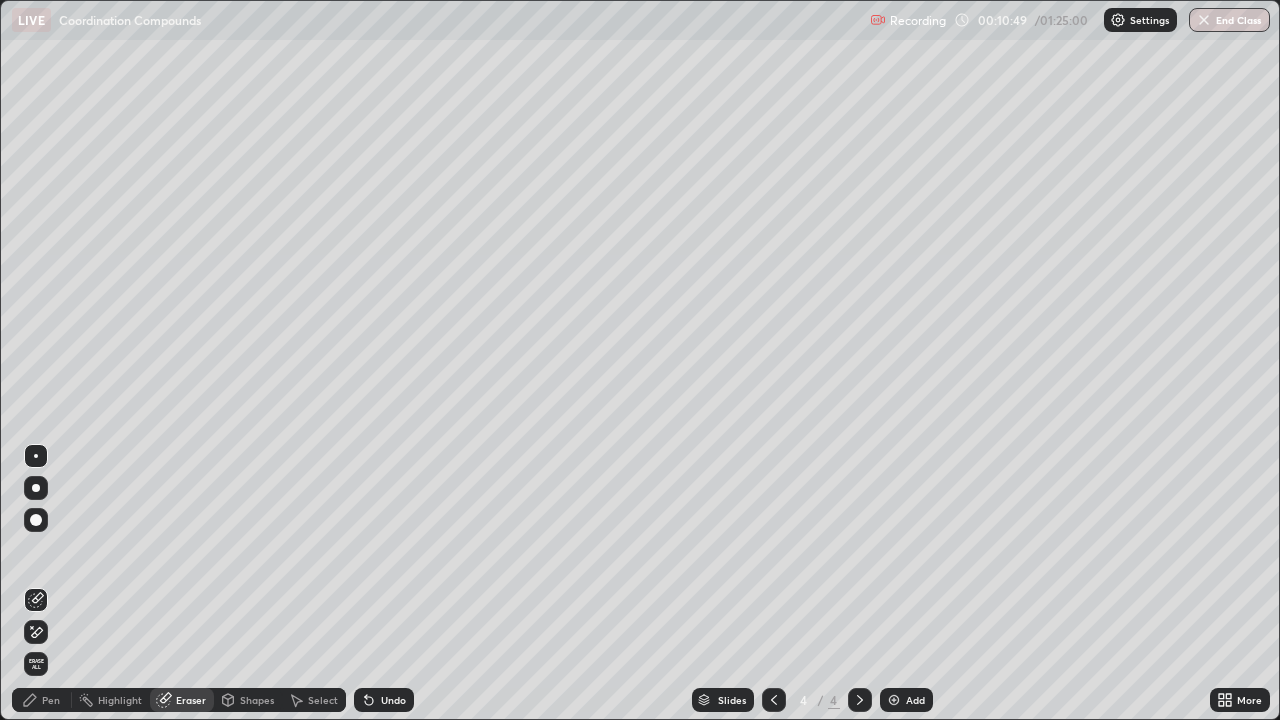 click 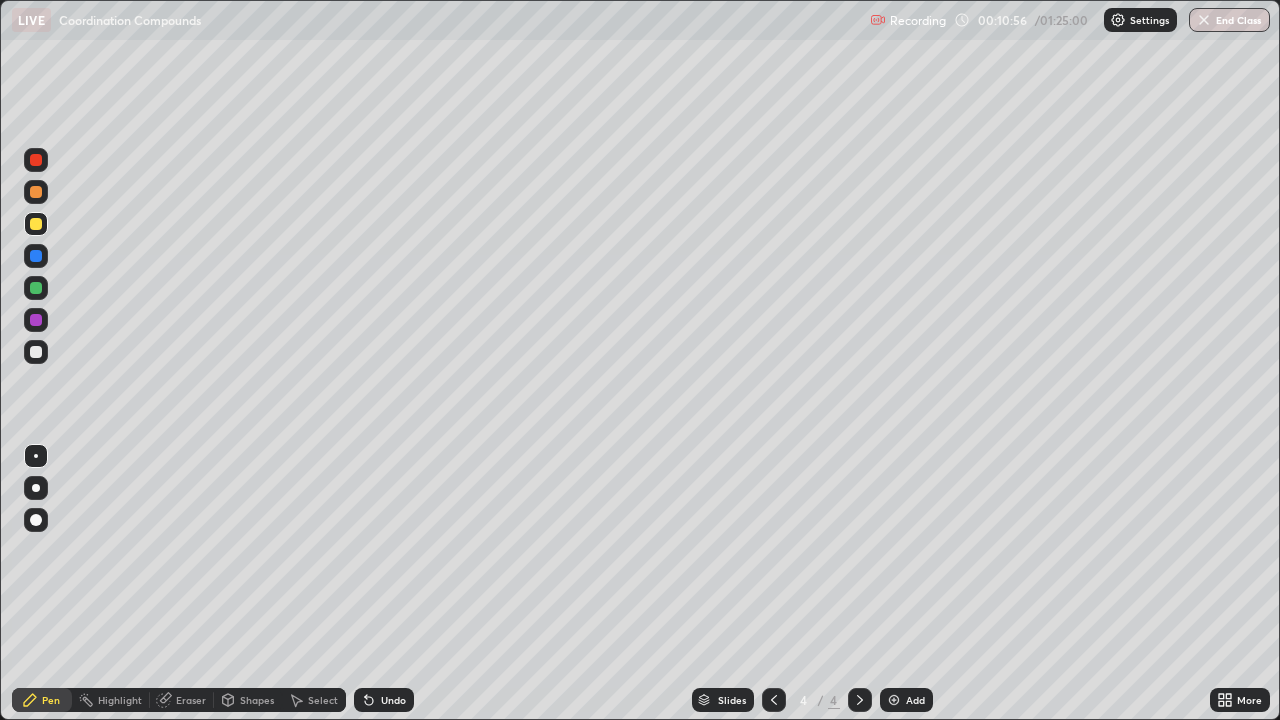 click on "Eraser" at bounding box center [191, 700] 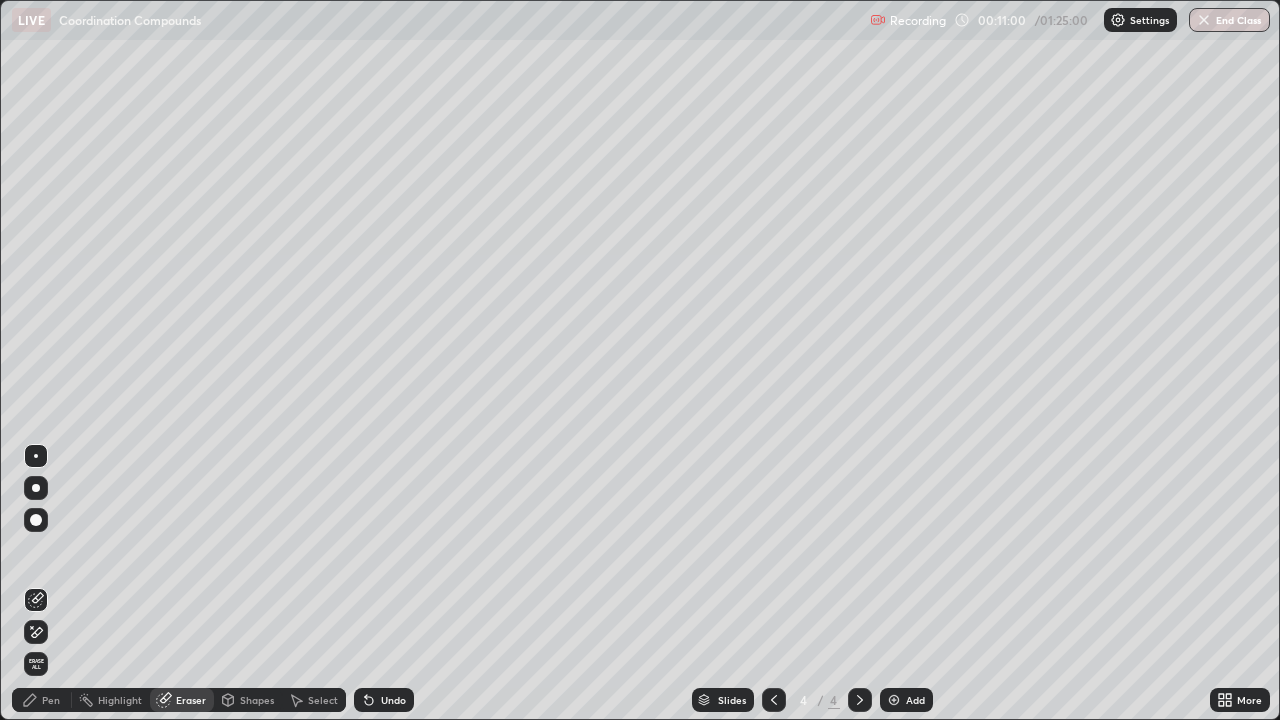 click 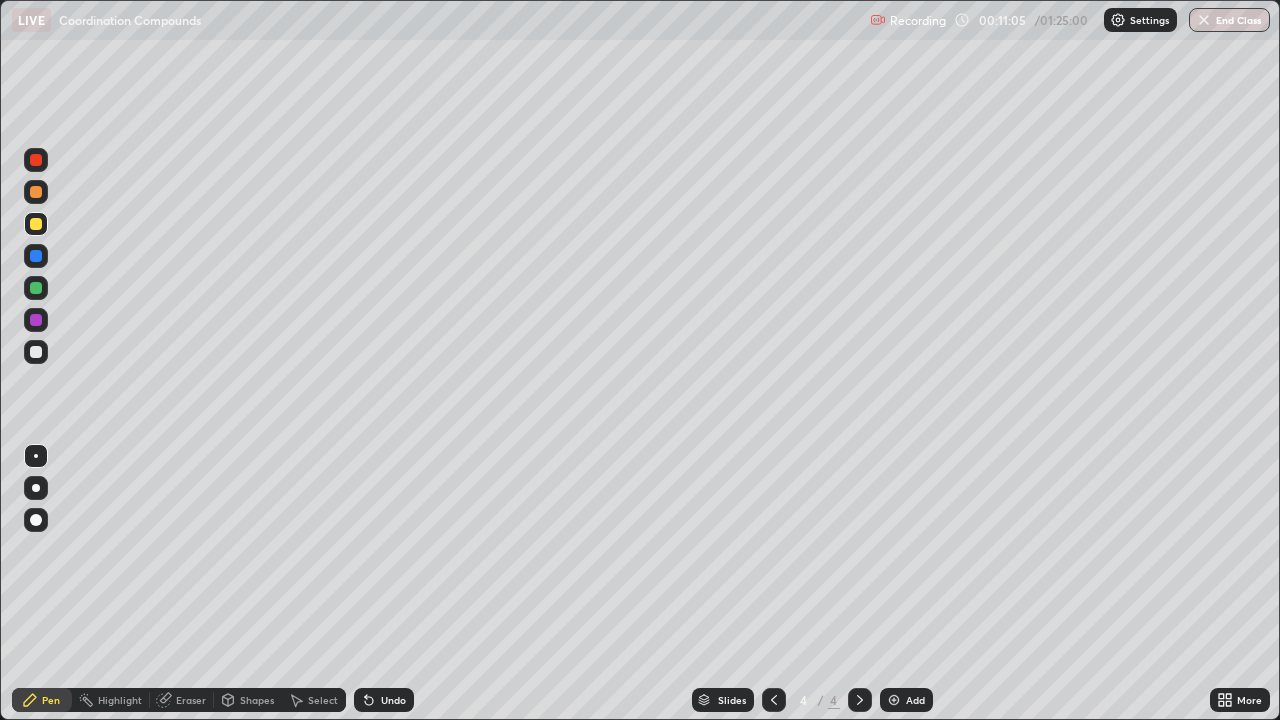 click on "Pen" at bounding box center (42, 700) 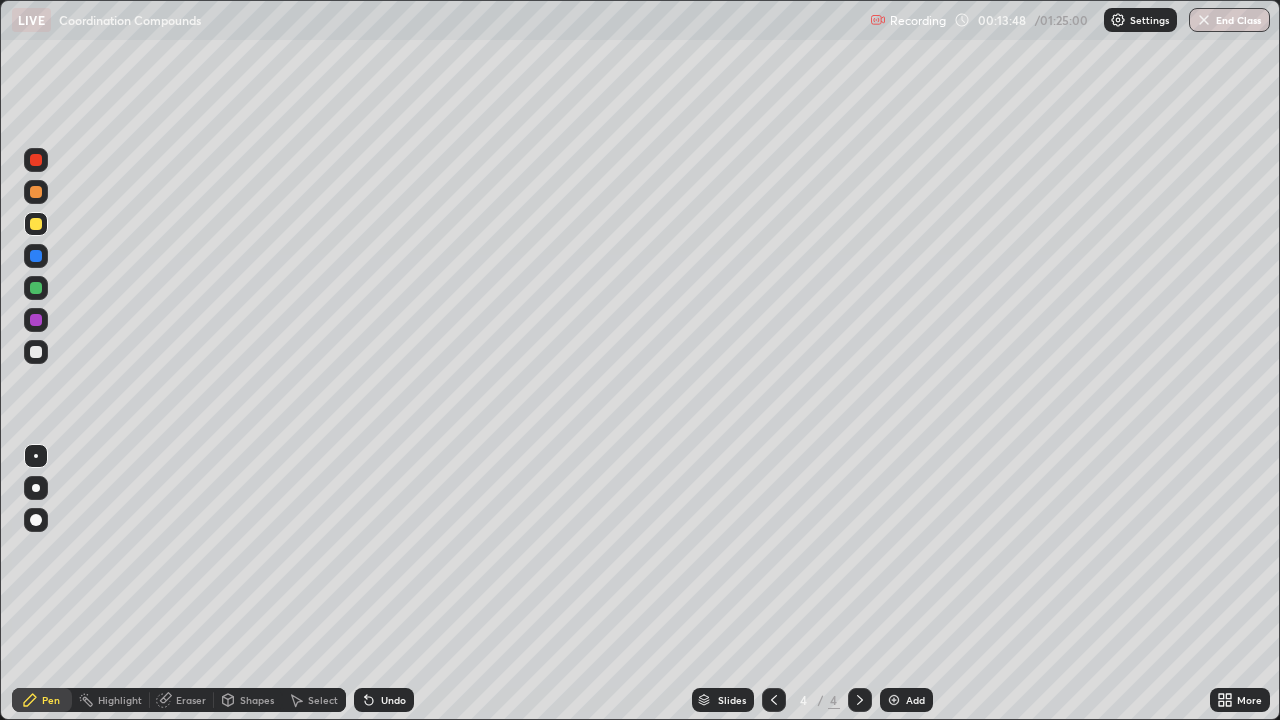 click on "Undo" at bounding box center [393, 700] 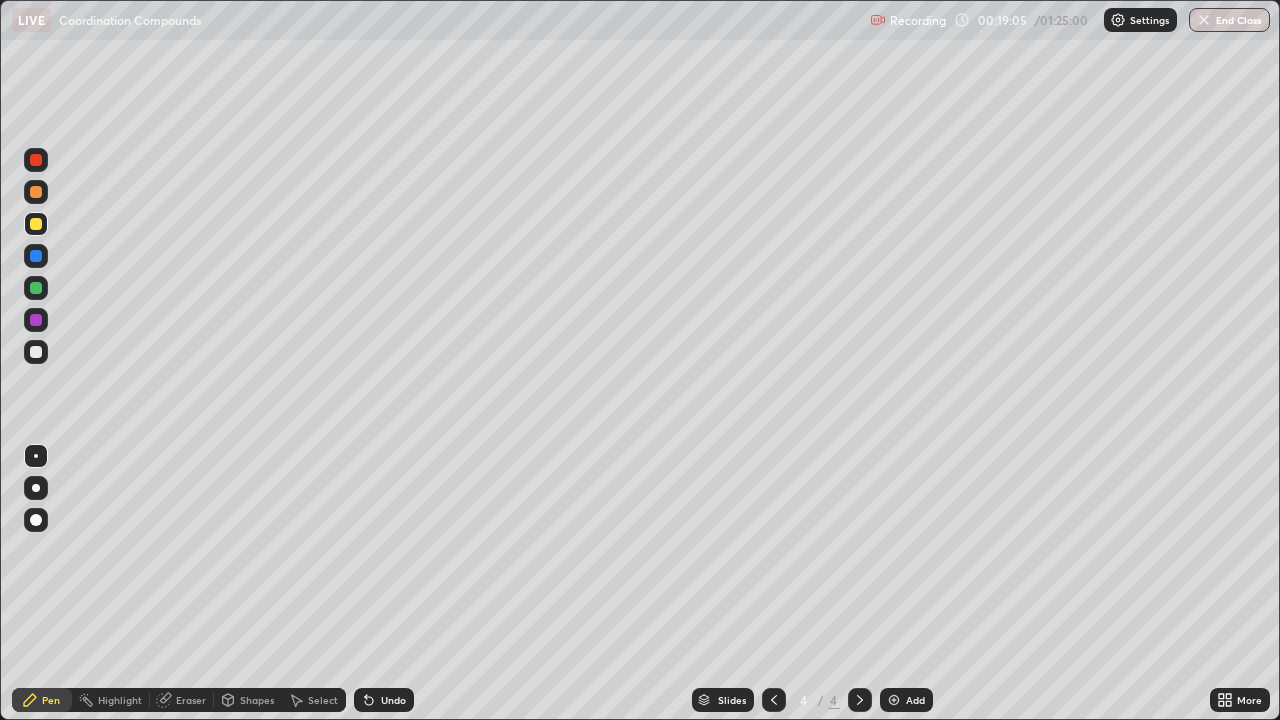 click on "Add" at bounding box center (906, 700) 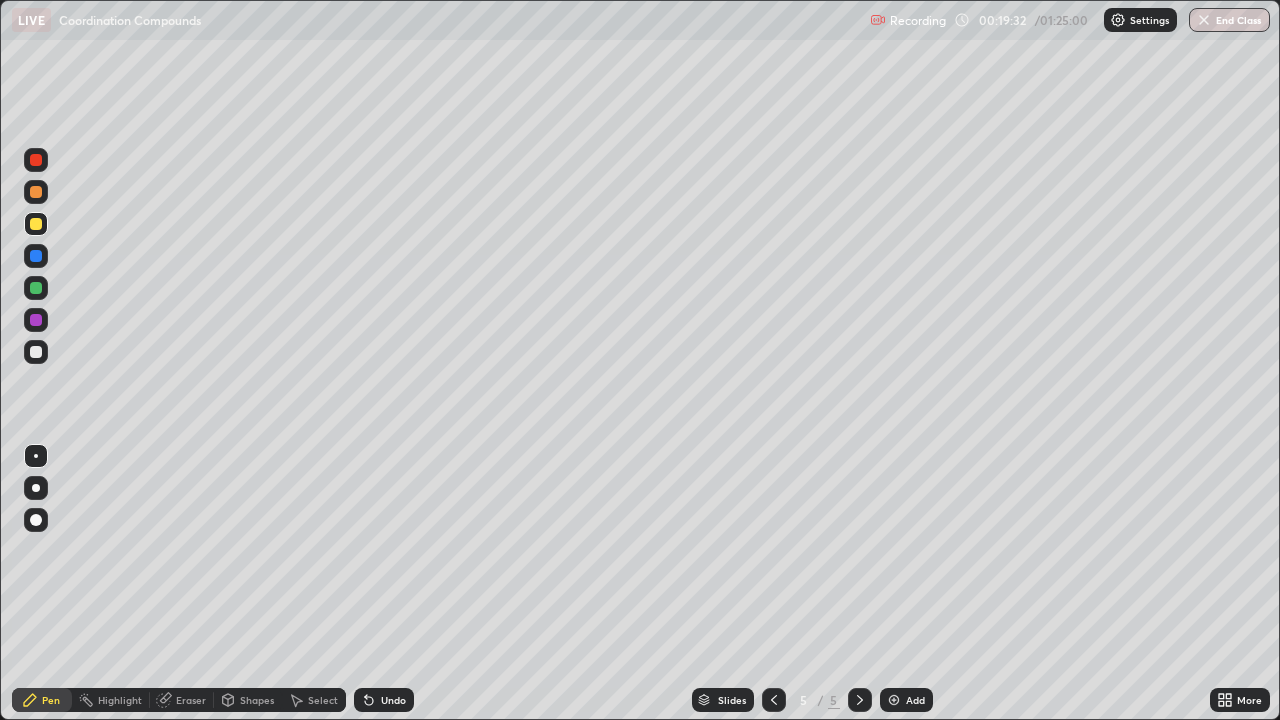 click on "Add" at bounding box center [906, 700] 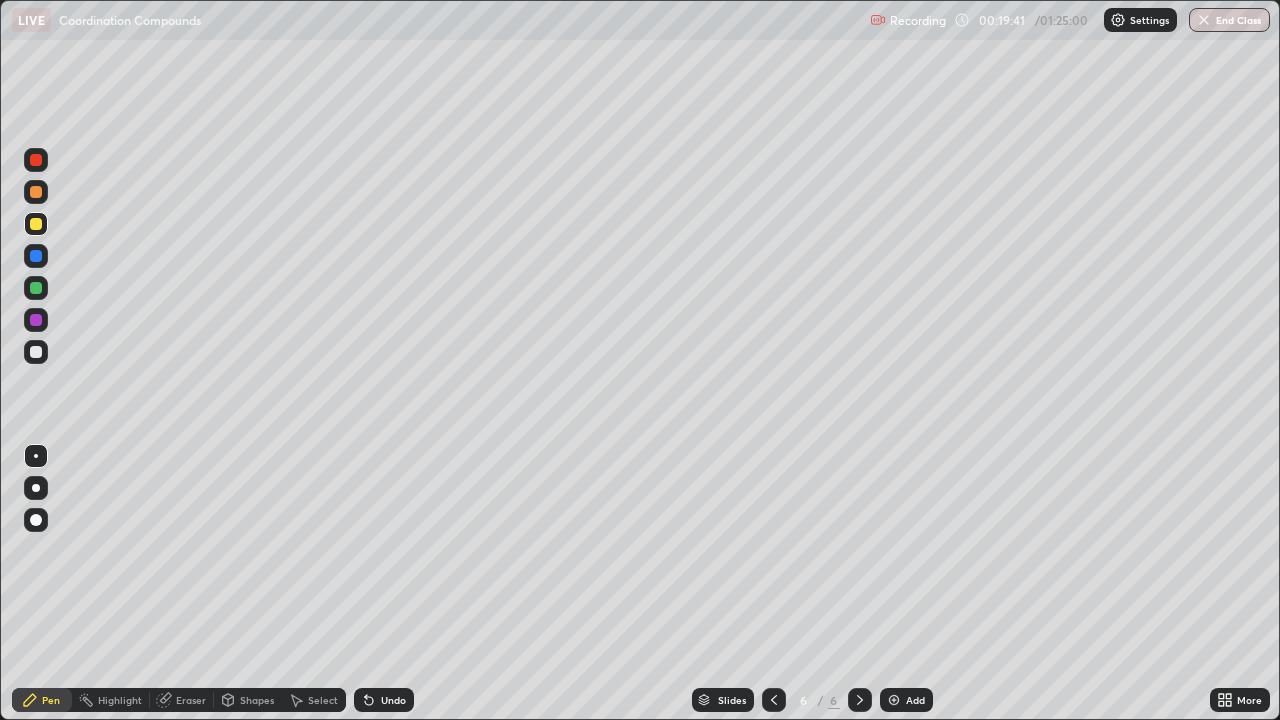 click at bounding box center (774, 700) 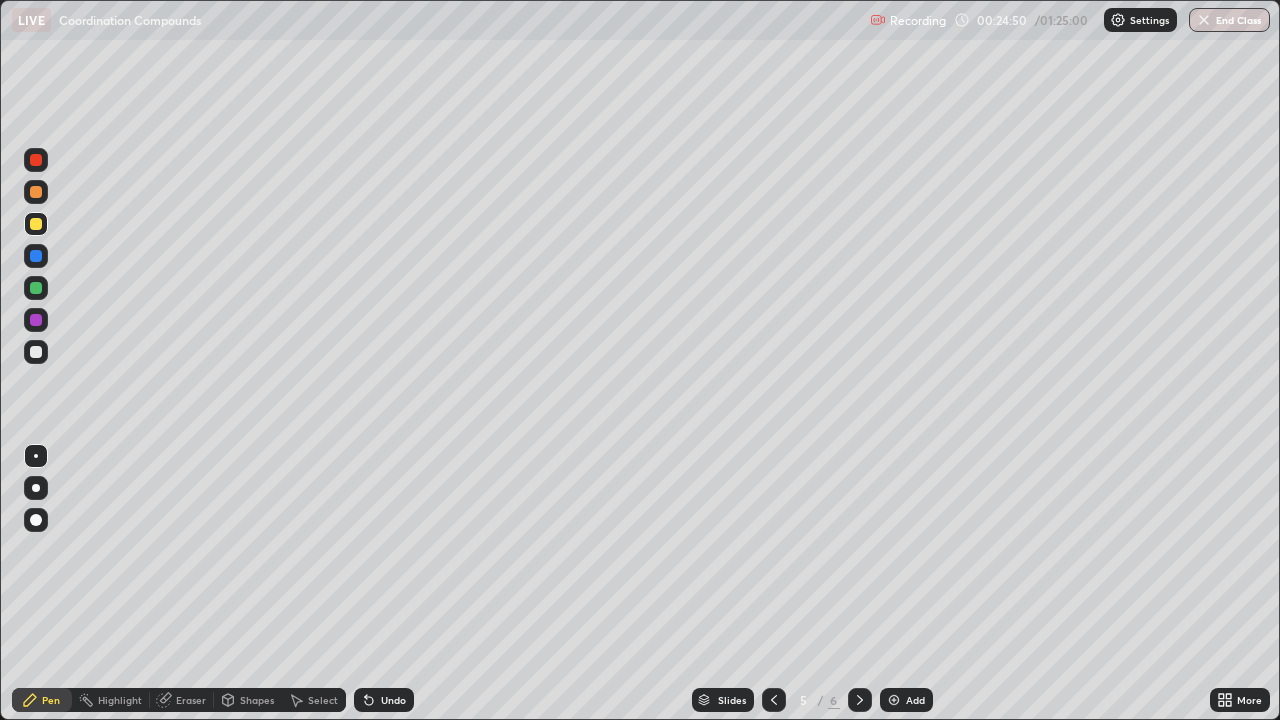 click 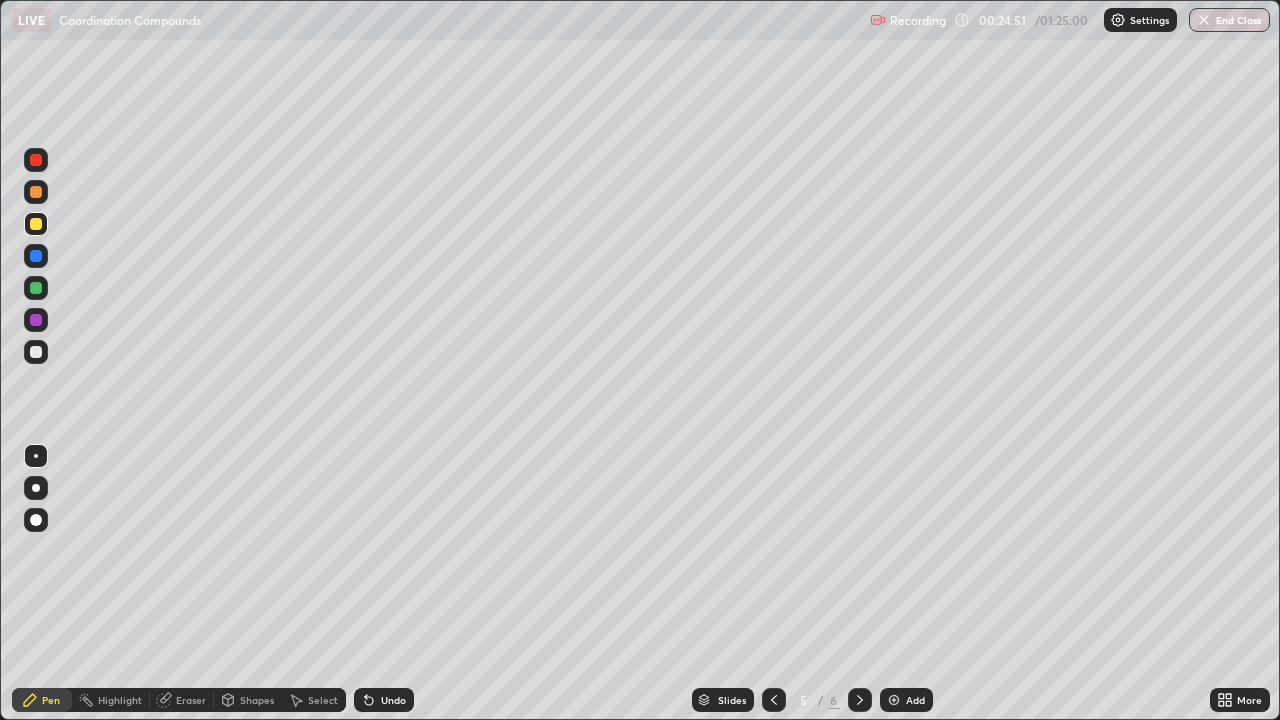 click on "Undo" at bounding box center (384, 700) 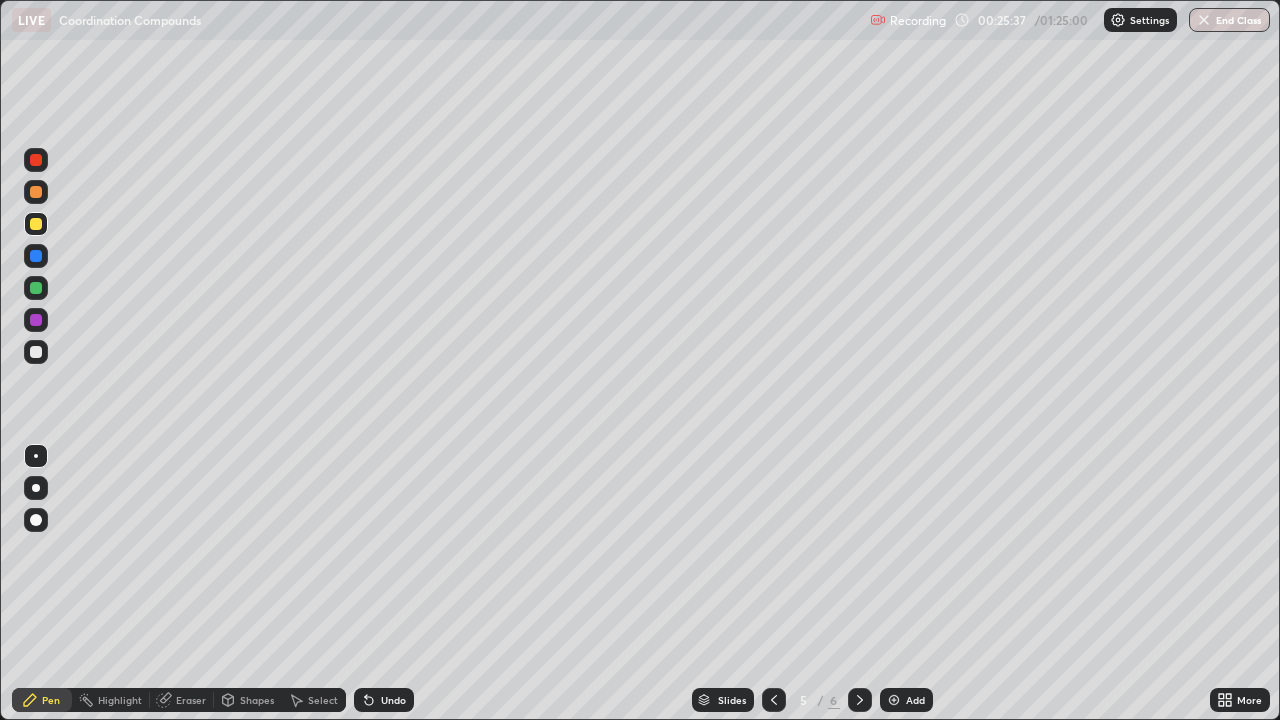 click on "Eraser" at bounding box center (191, 700) 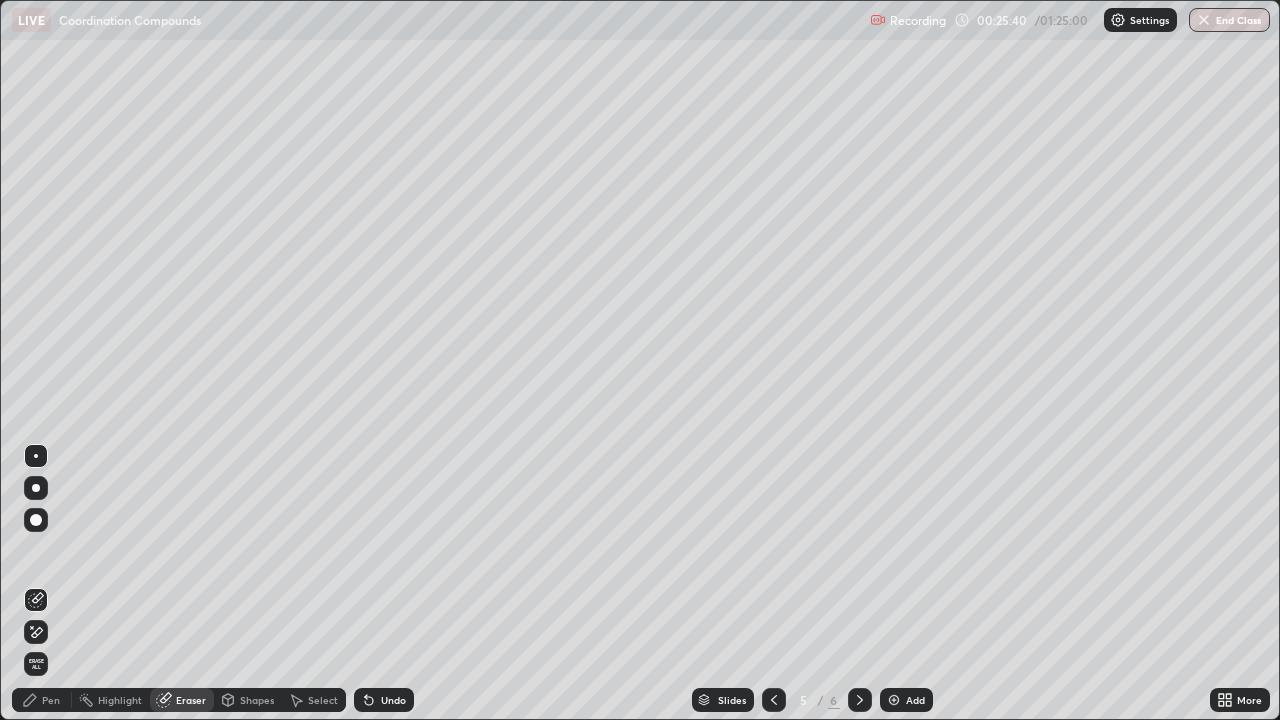 click on "Pen" at bounding box center (42, 700) 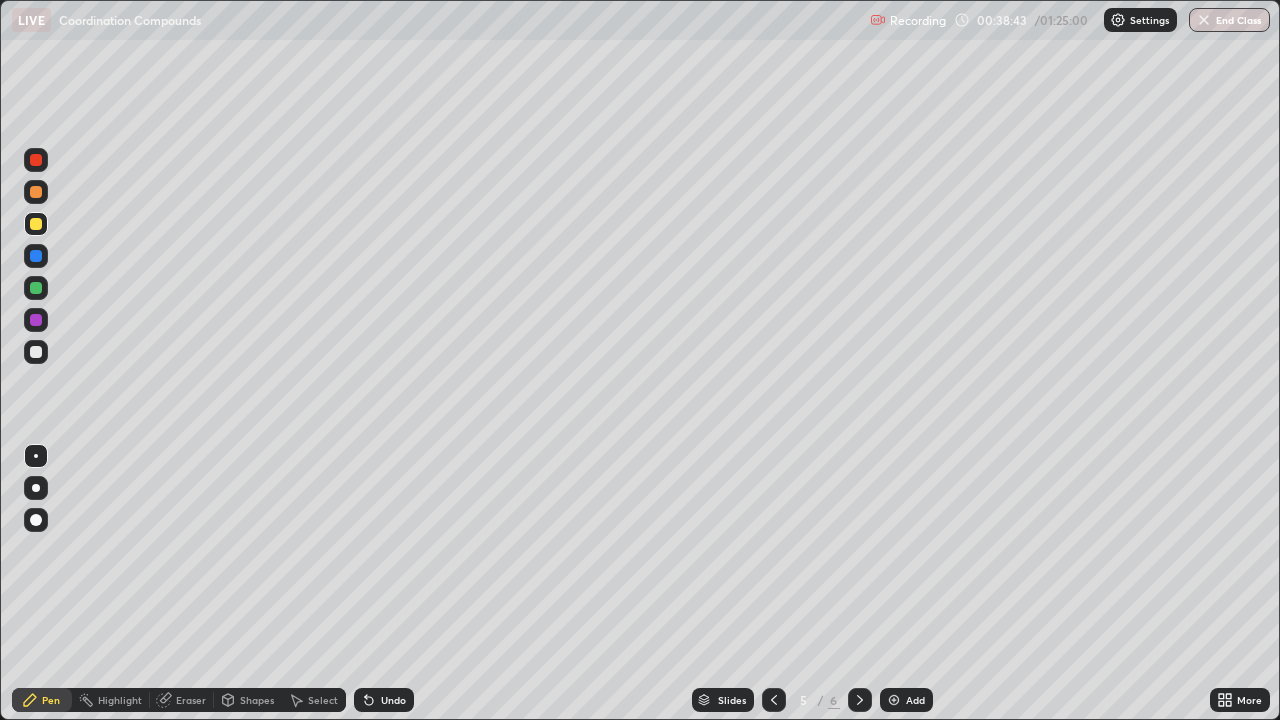 click on "Add" at bounding box center [906, 700] 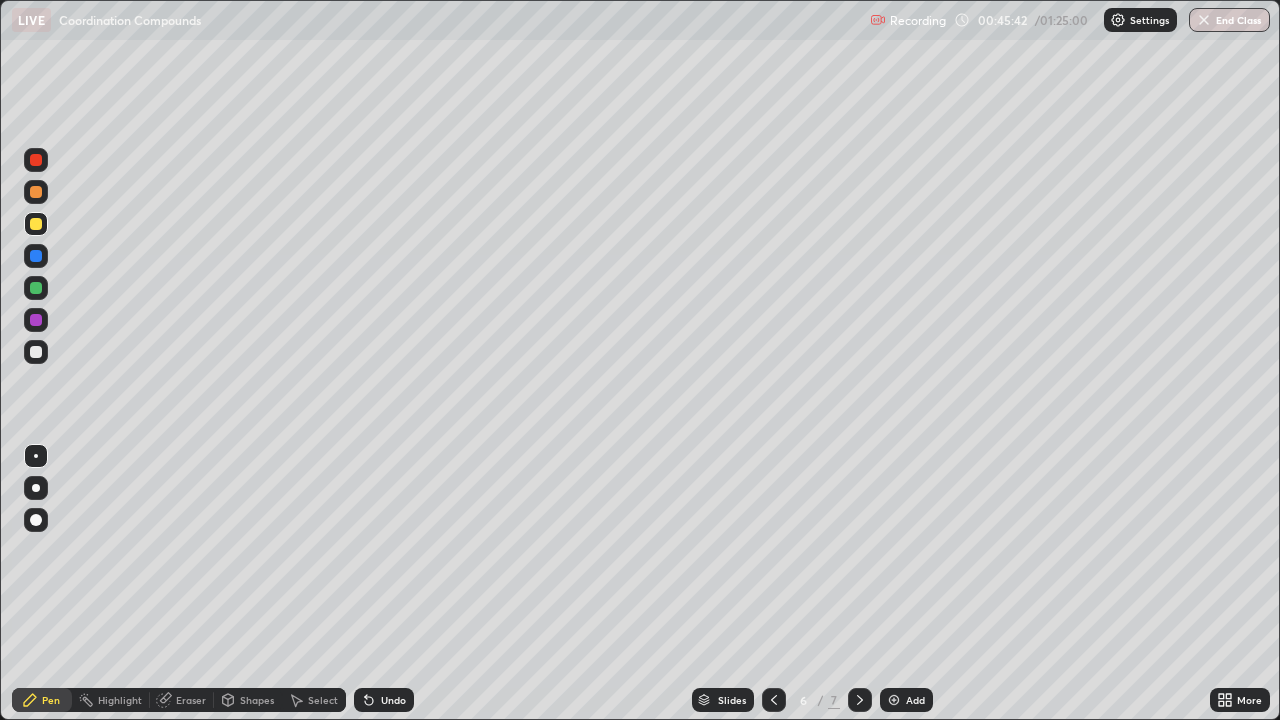 click at bounding box center (36, 352) 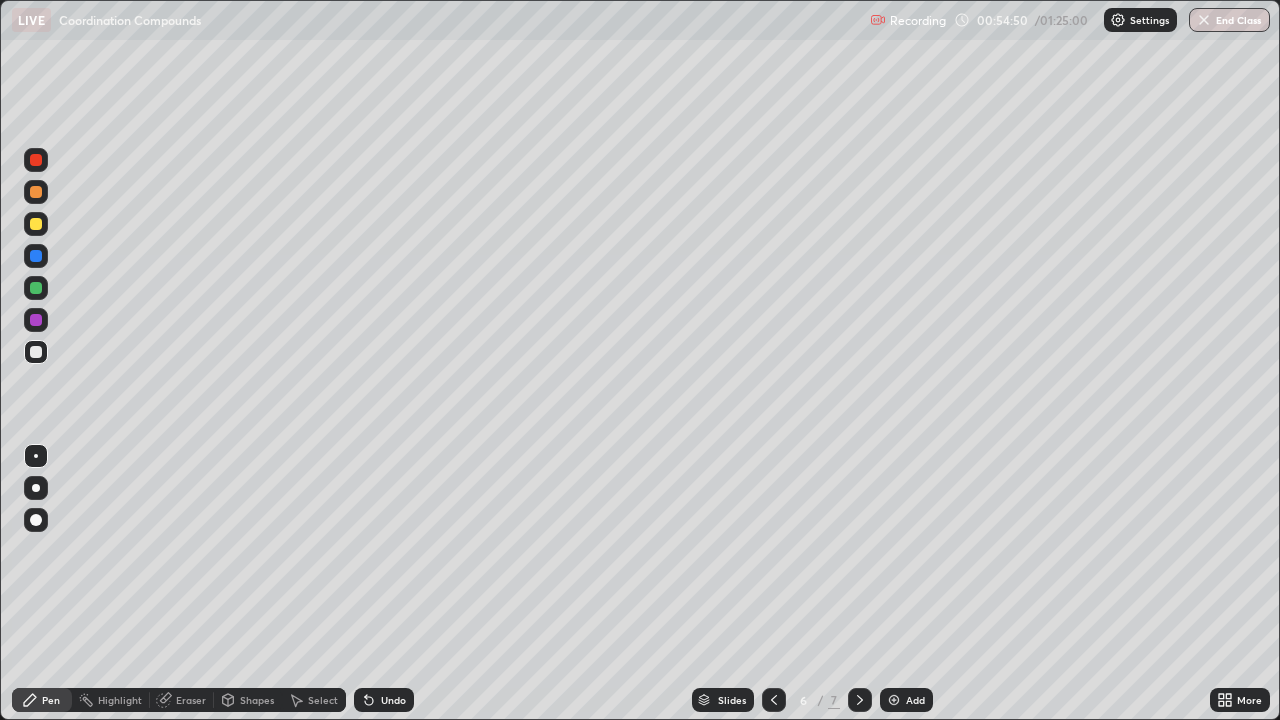 click on "Shapes" at bounding box center (248, 700) 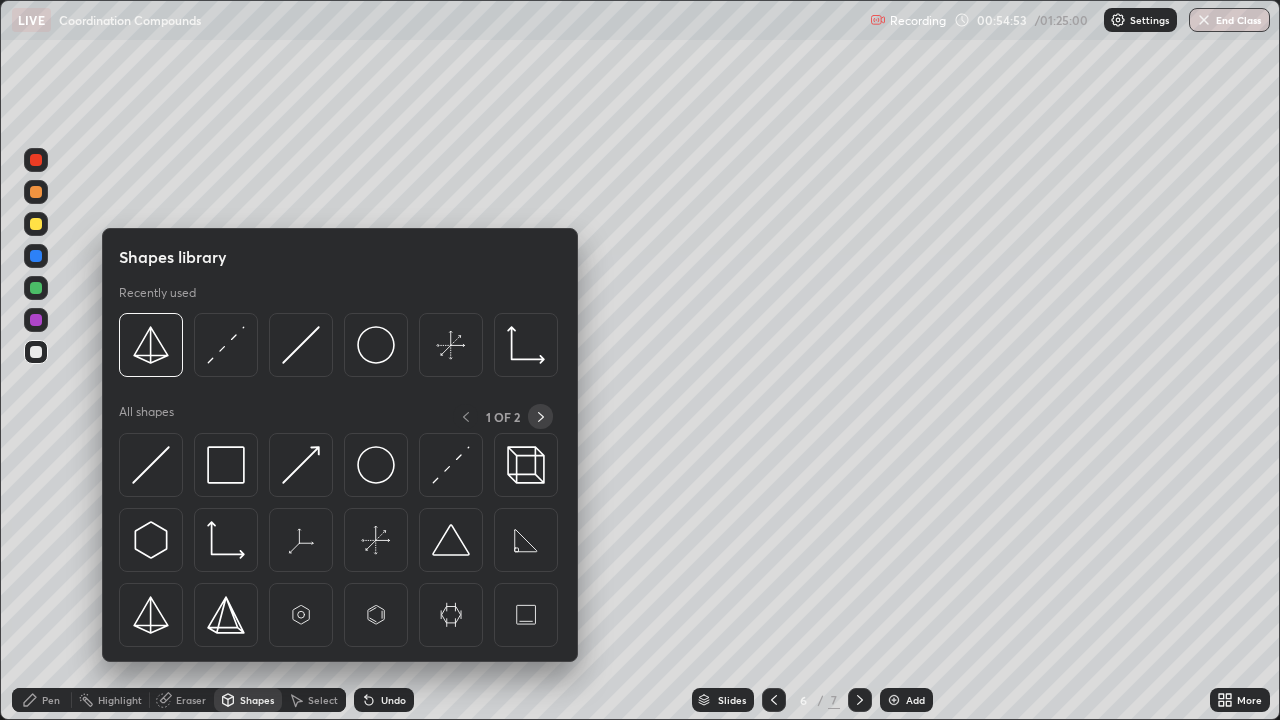 click 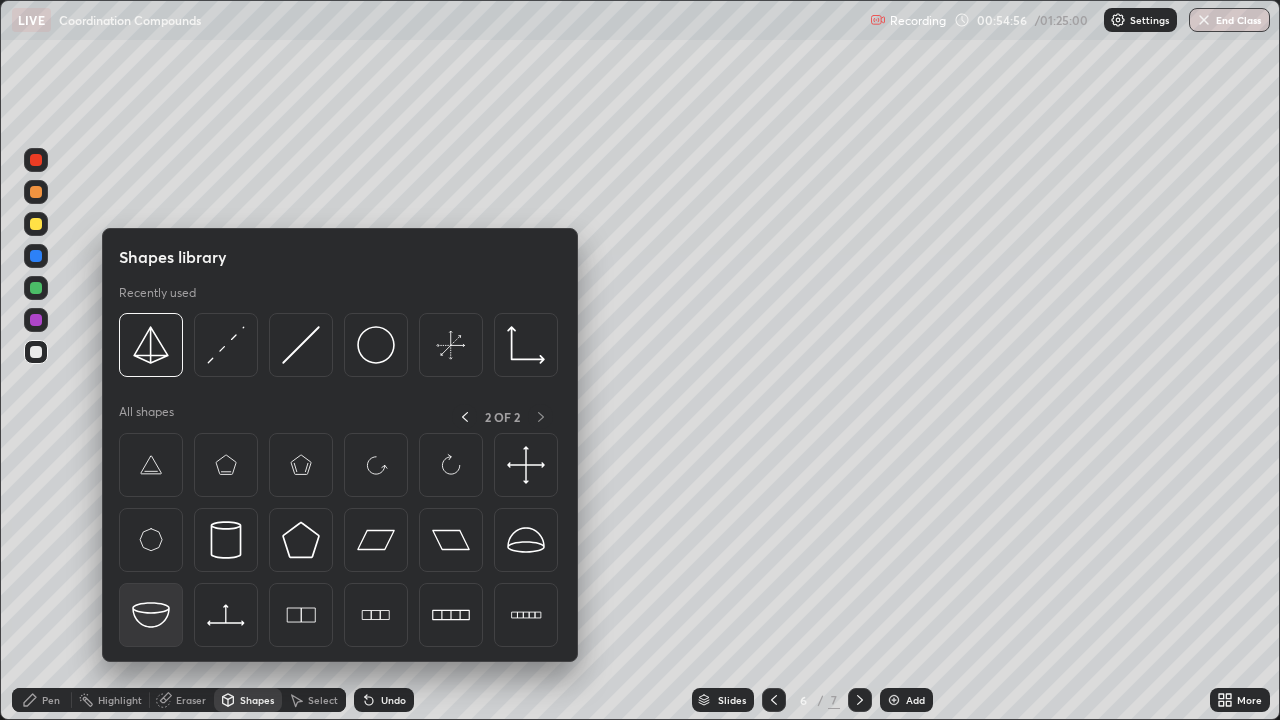 click at bounding box center [151, 615] 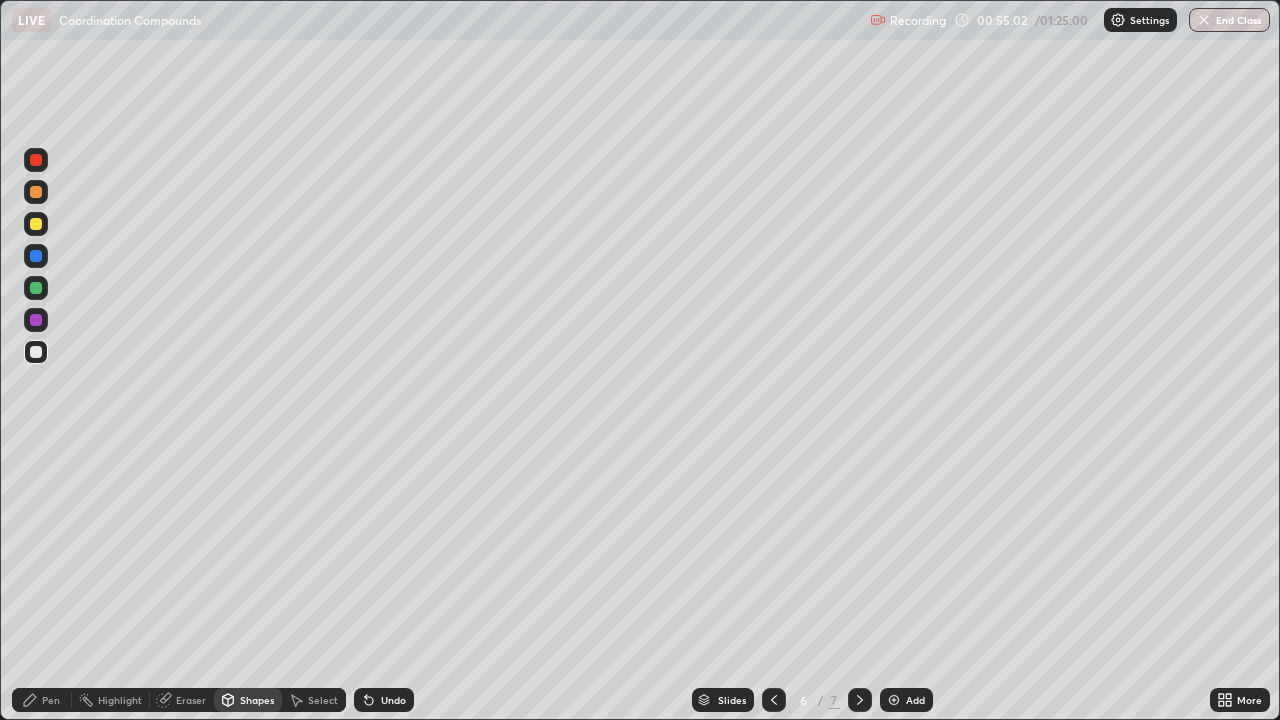 click 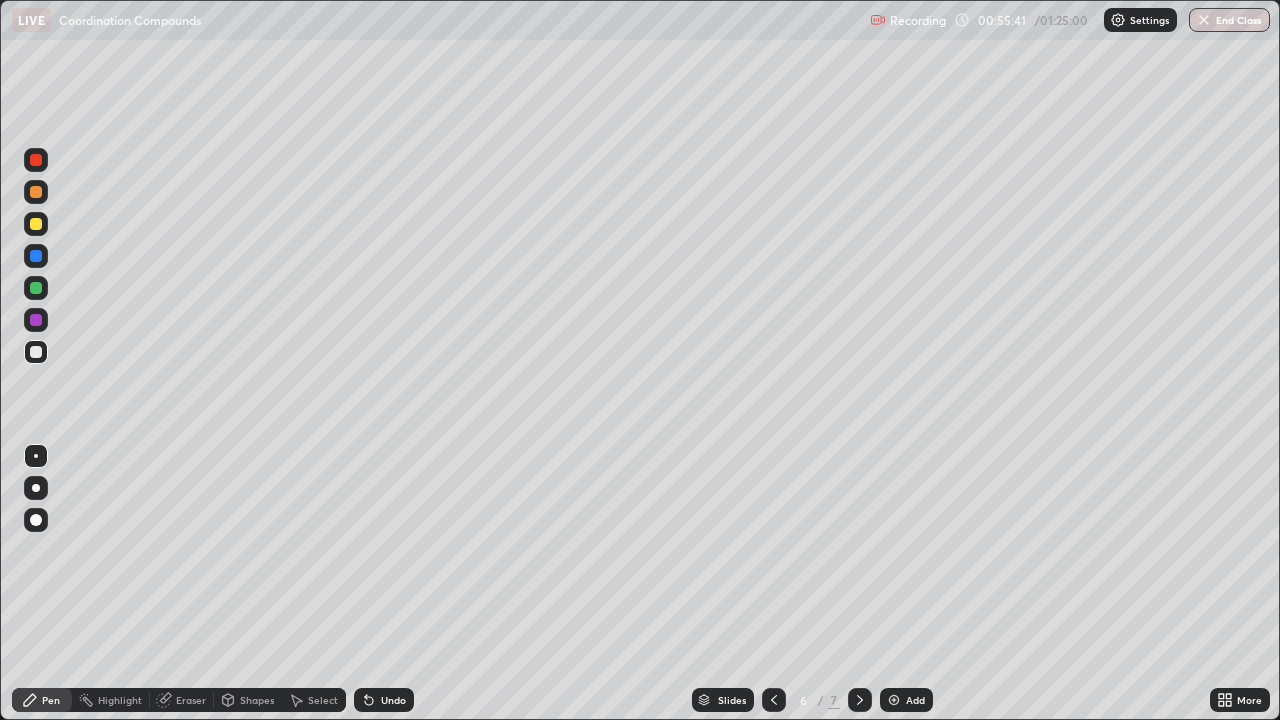 click on "Add" at bounding box center [915, 700] 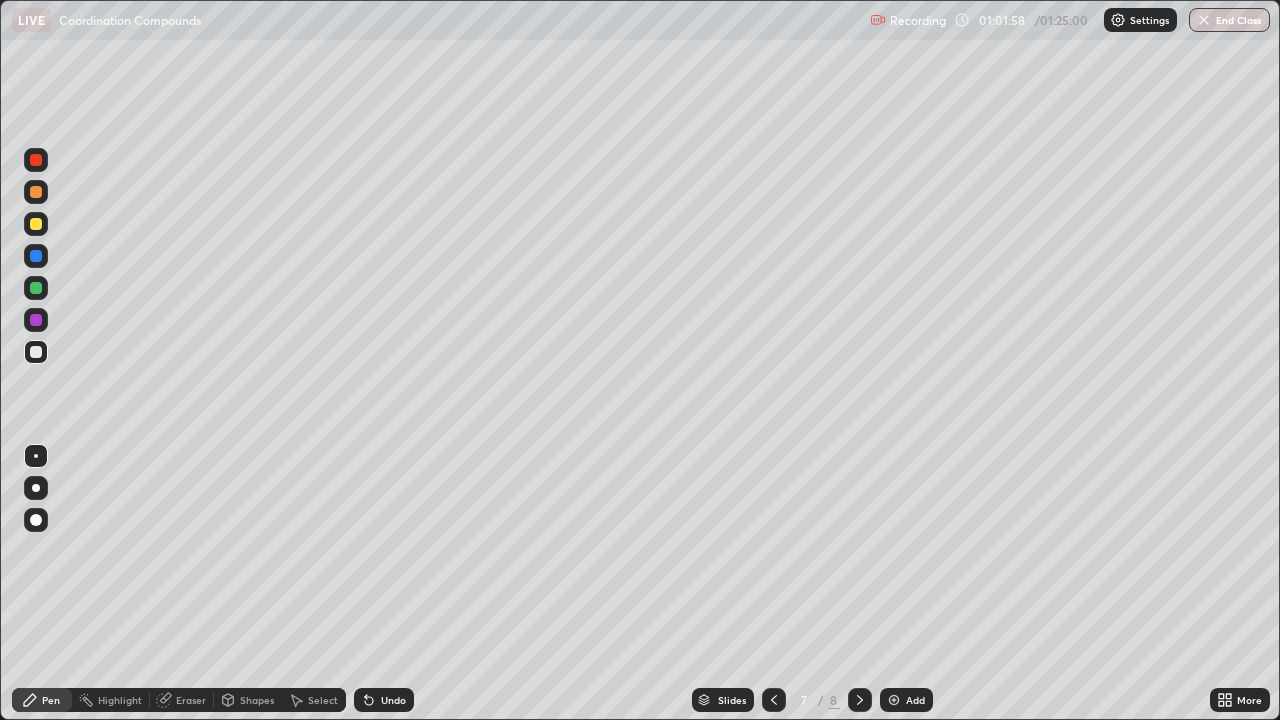 click on "Undo" at bounding box center [384, 700] 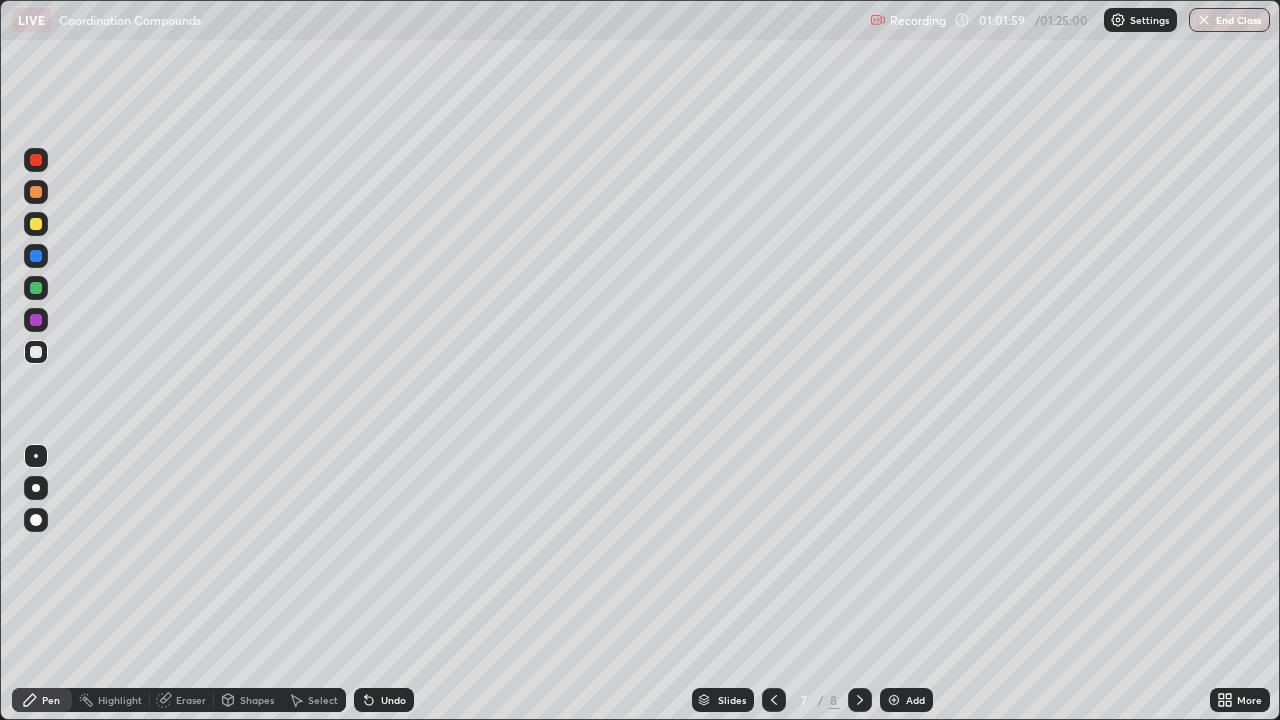 click on "Undo" at bounding box center [384, 700] 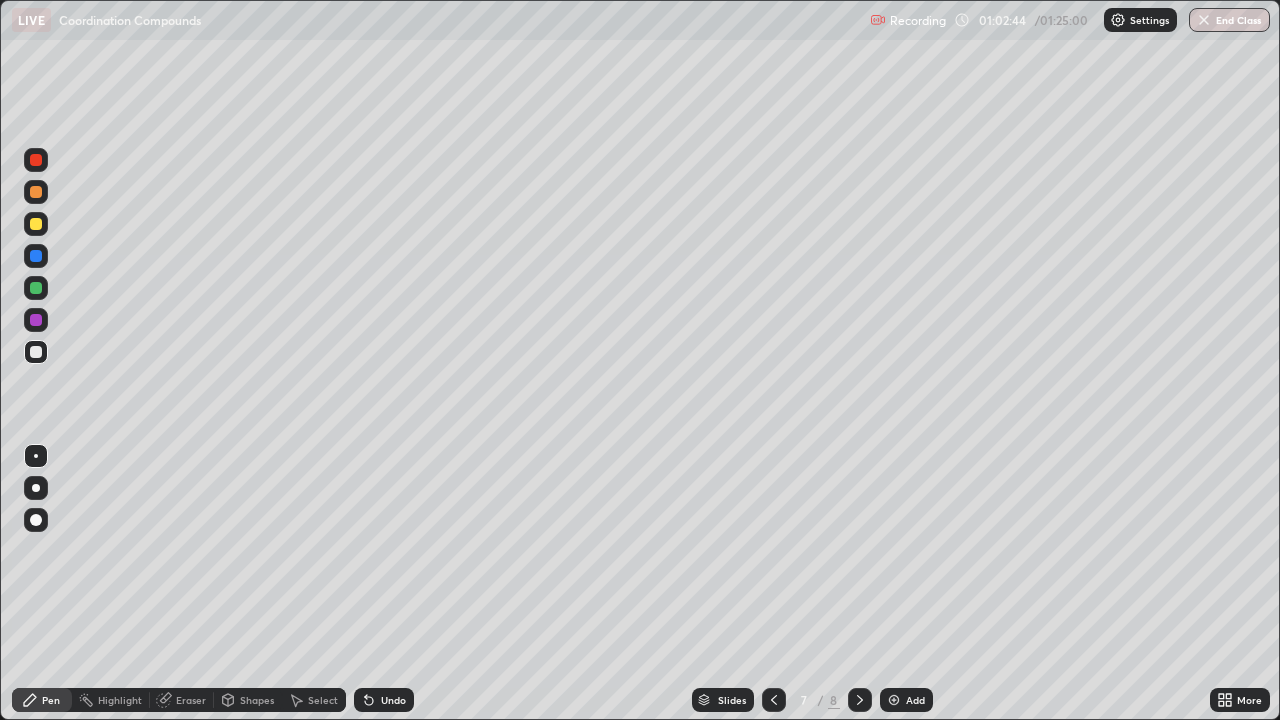 click on "Select" at bounding box center (314, 700) 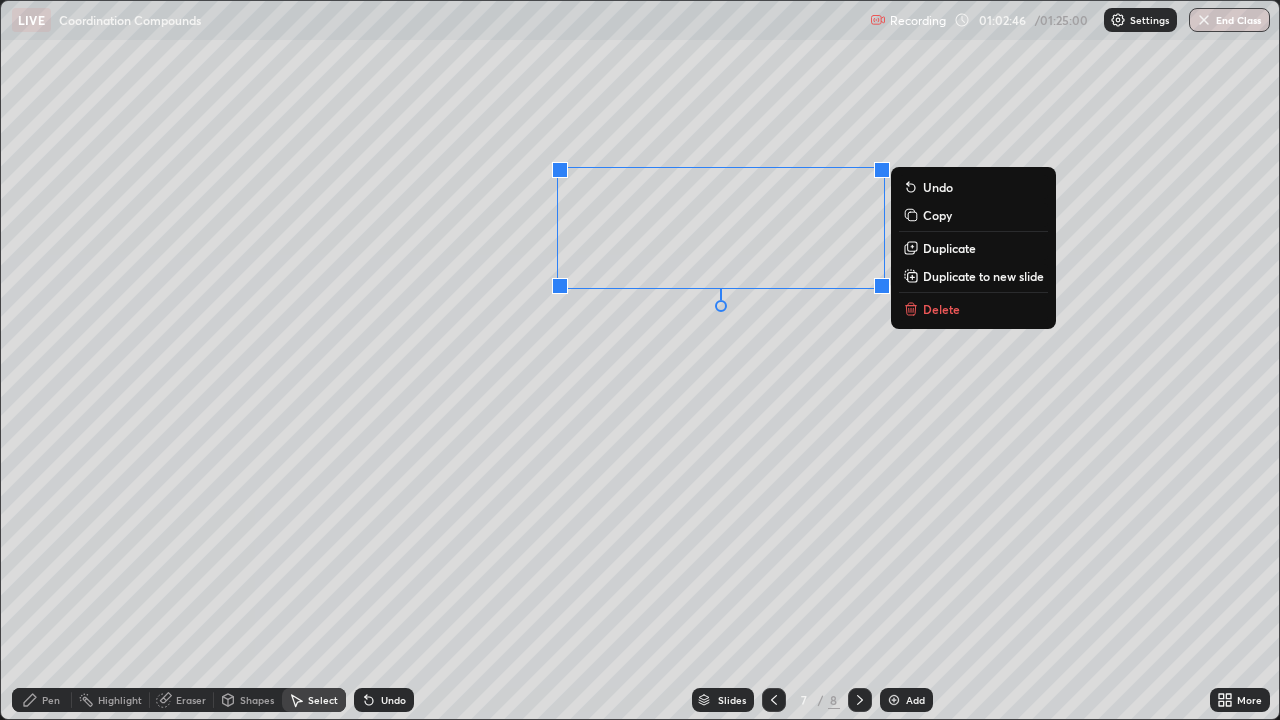 click on "Delete" at bounding box center [941, 309] 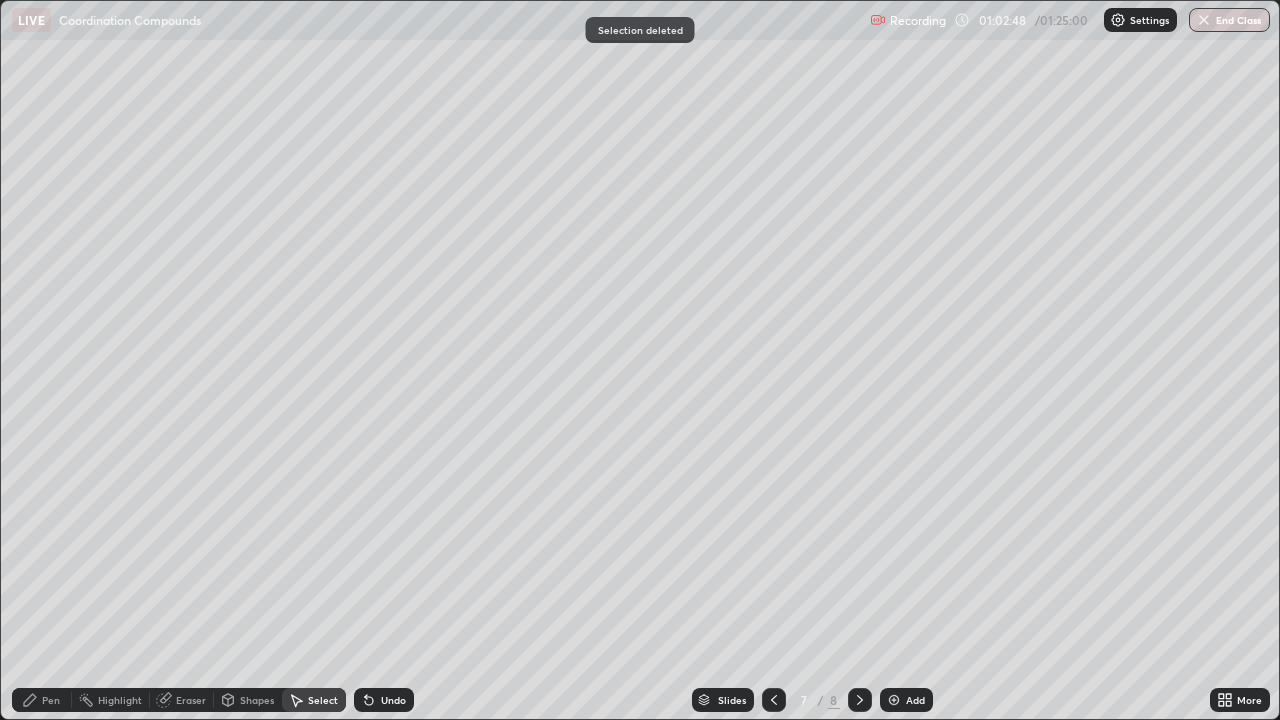 click on "Pen" at bounding box center (51, 700) 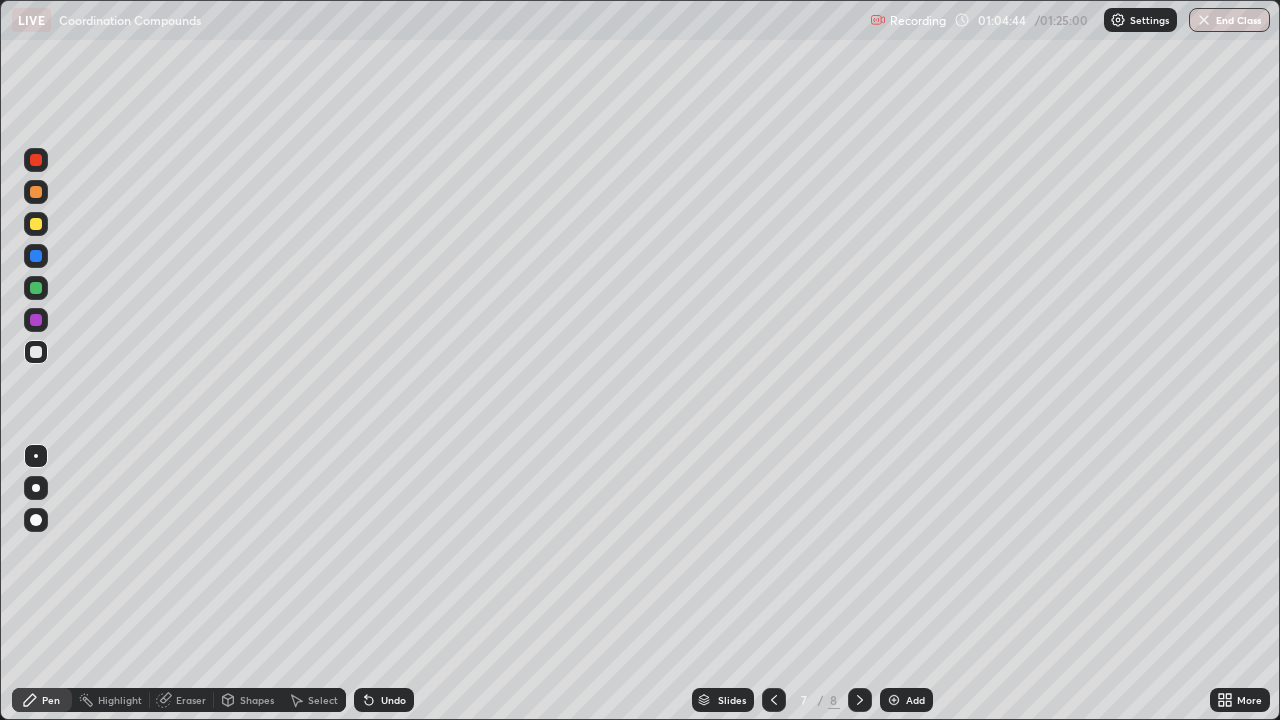 click on "Eraser" at bounding box center [191, 700] 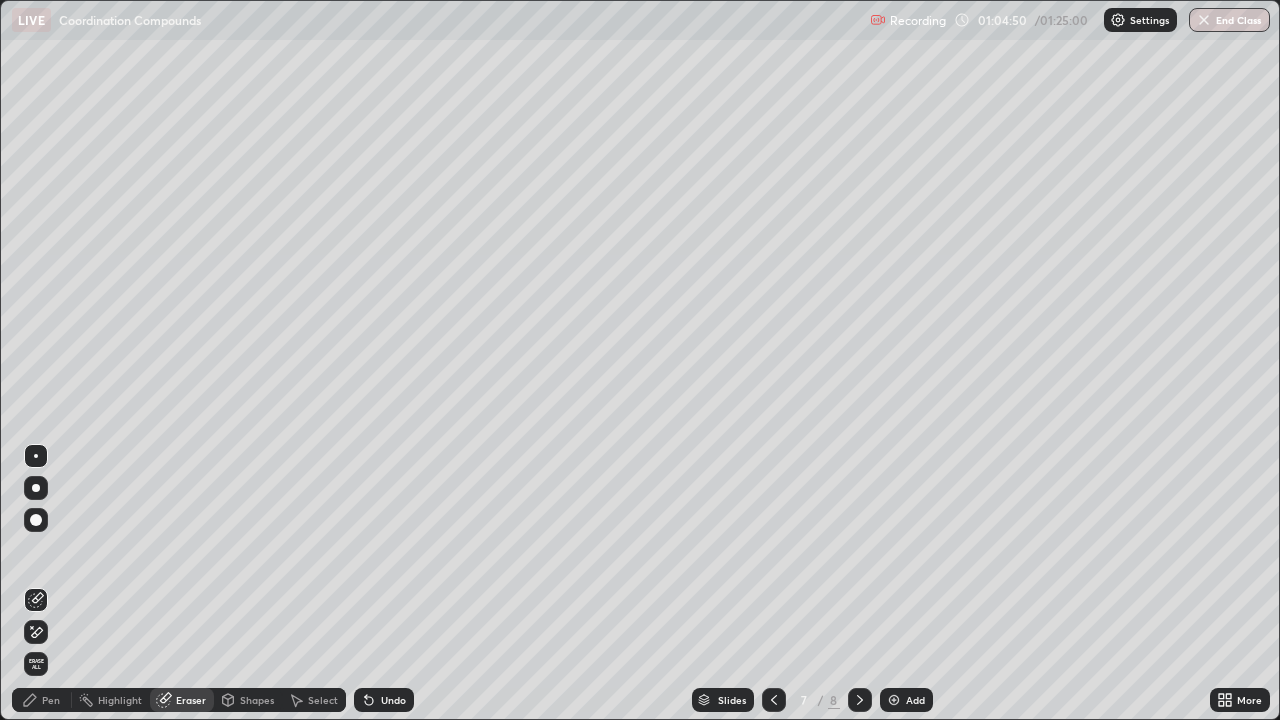 click on "Pen" at bounding box center (42, 700) 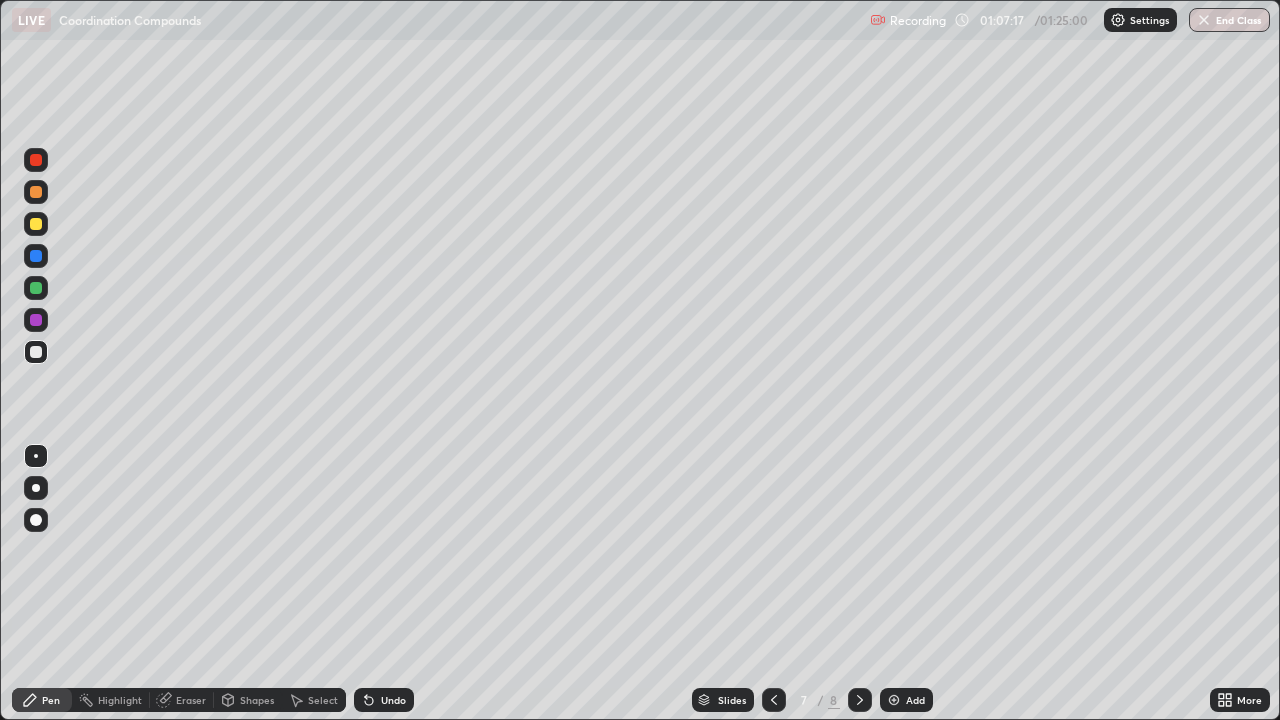 click on "Select" at bounding box center (323, 700) 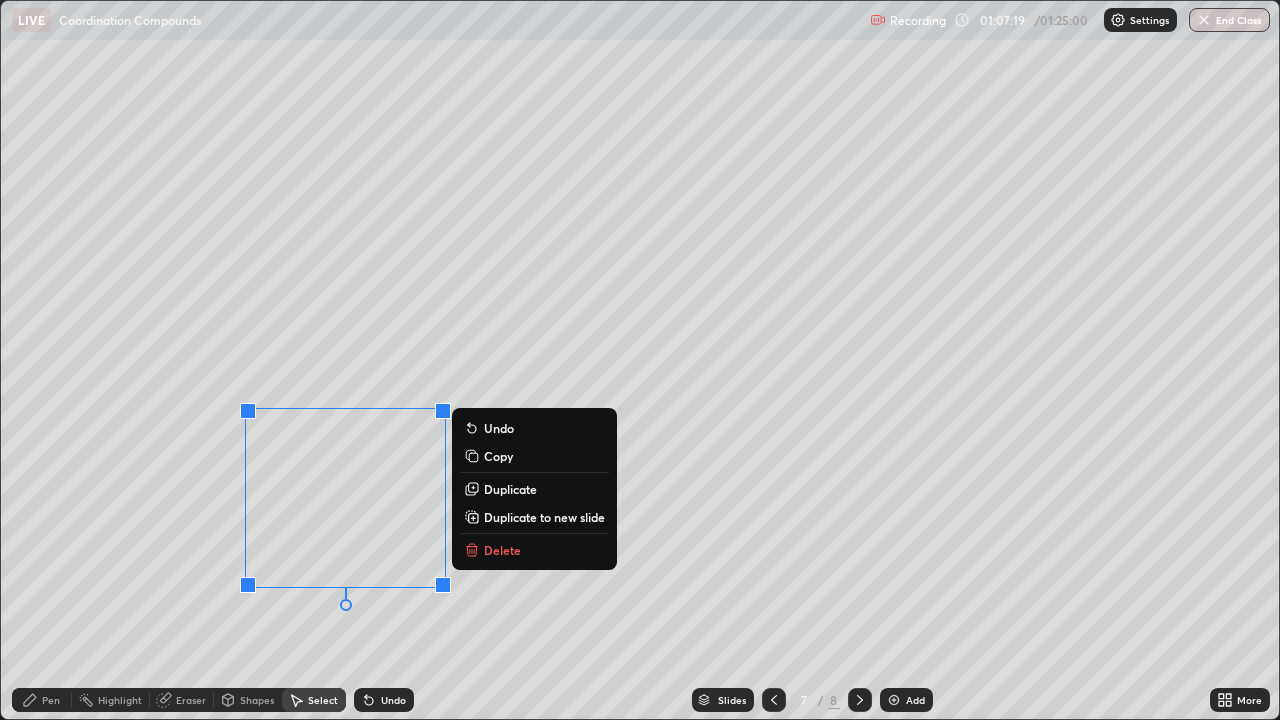 click 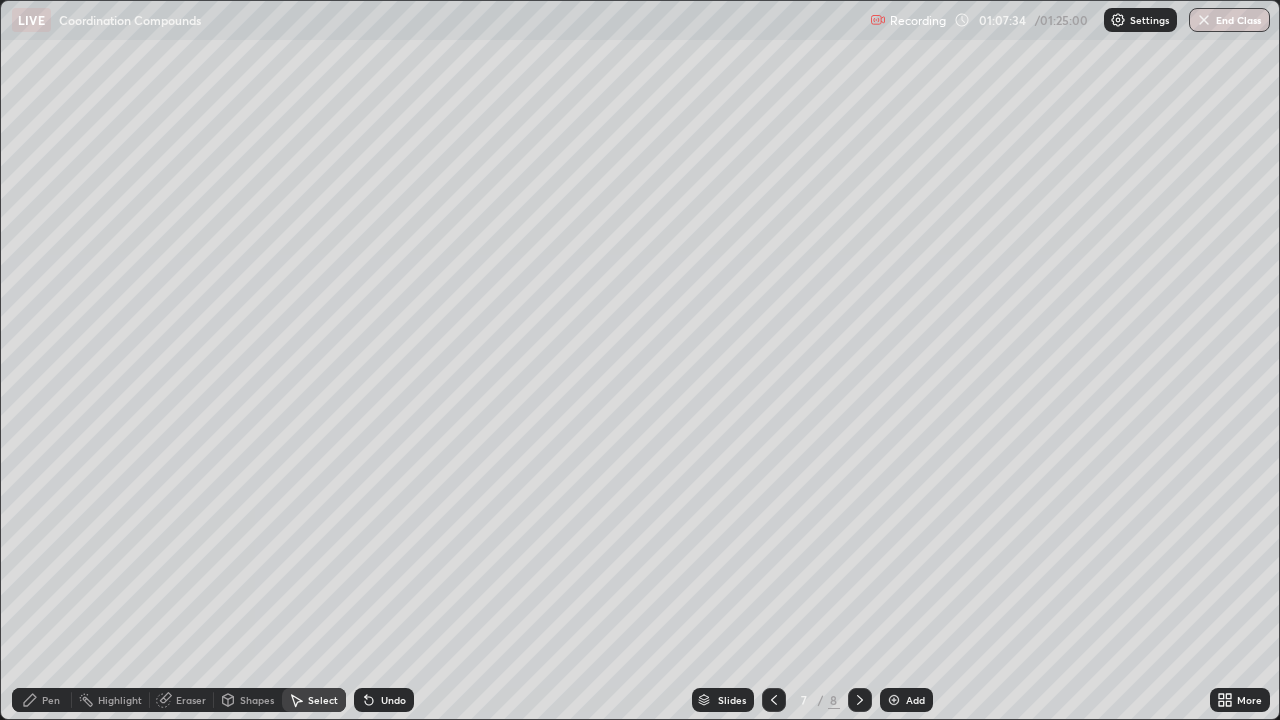 click on "Add" at bounding box center [915, 700] 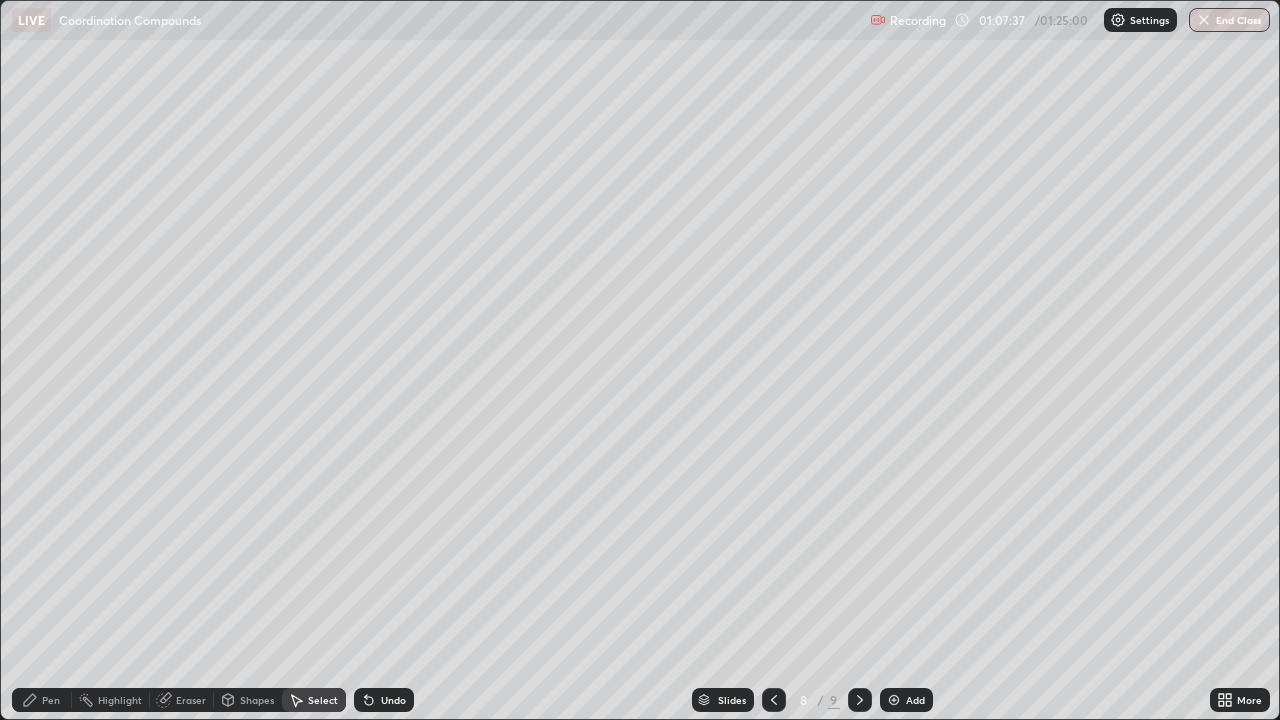 click 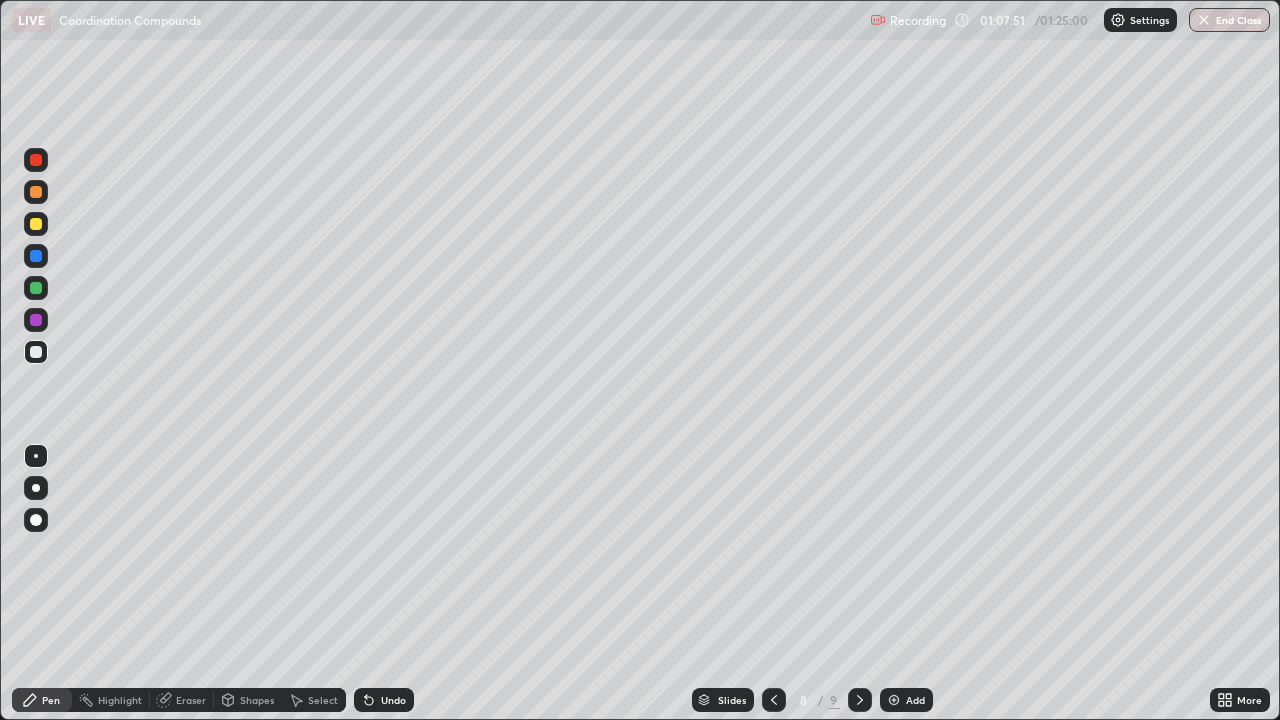 click 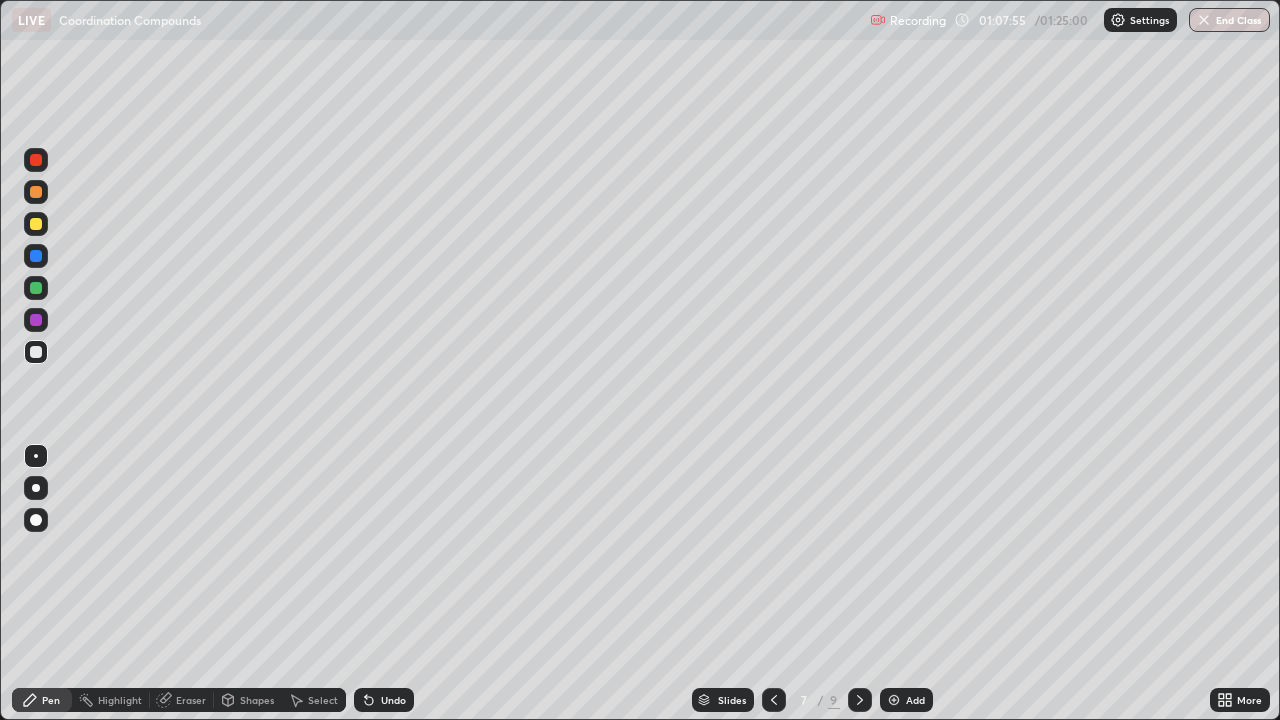 click at bounding box center (860, 700) 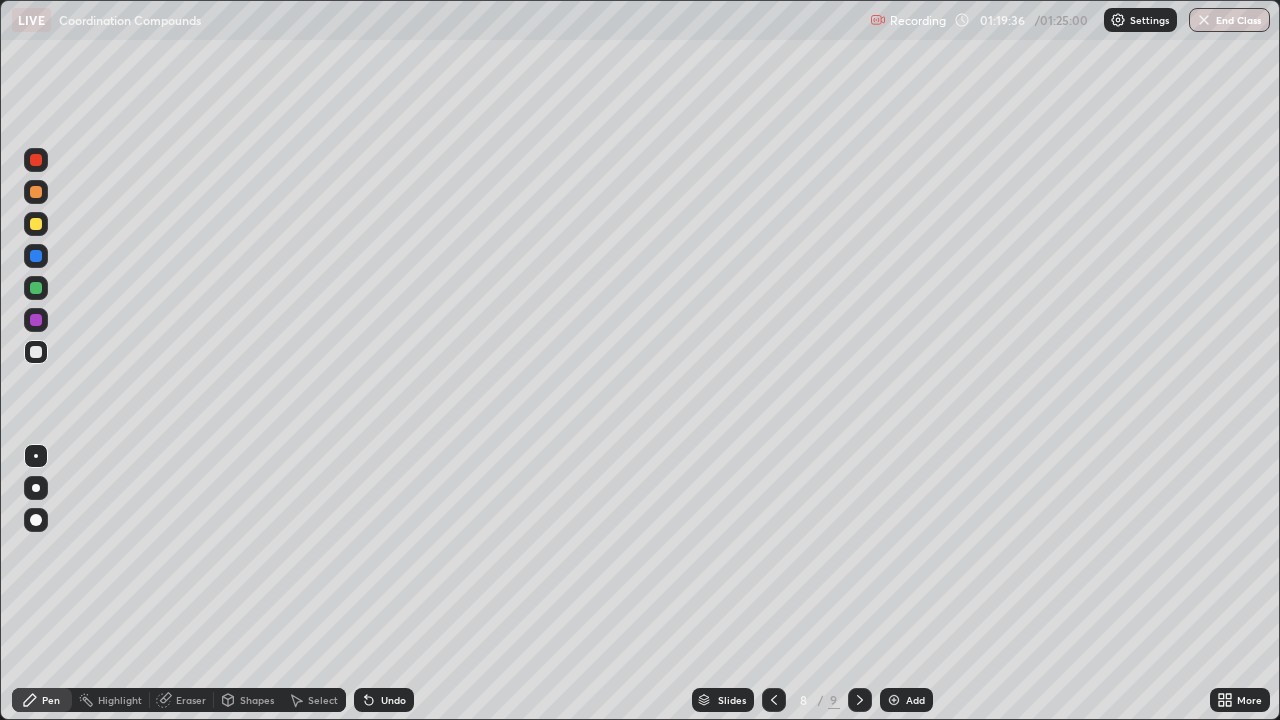 click 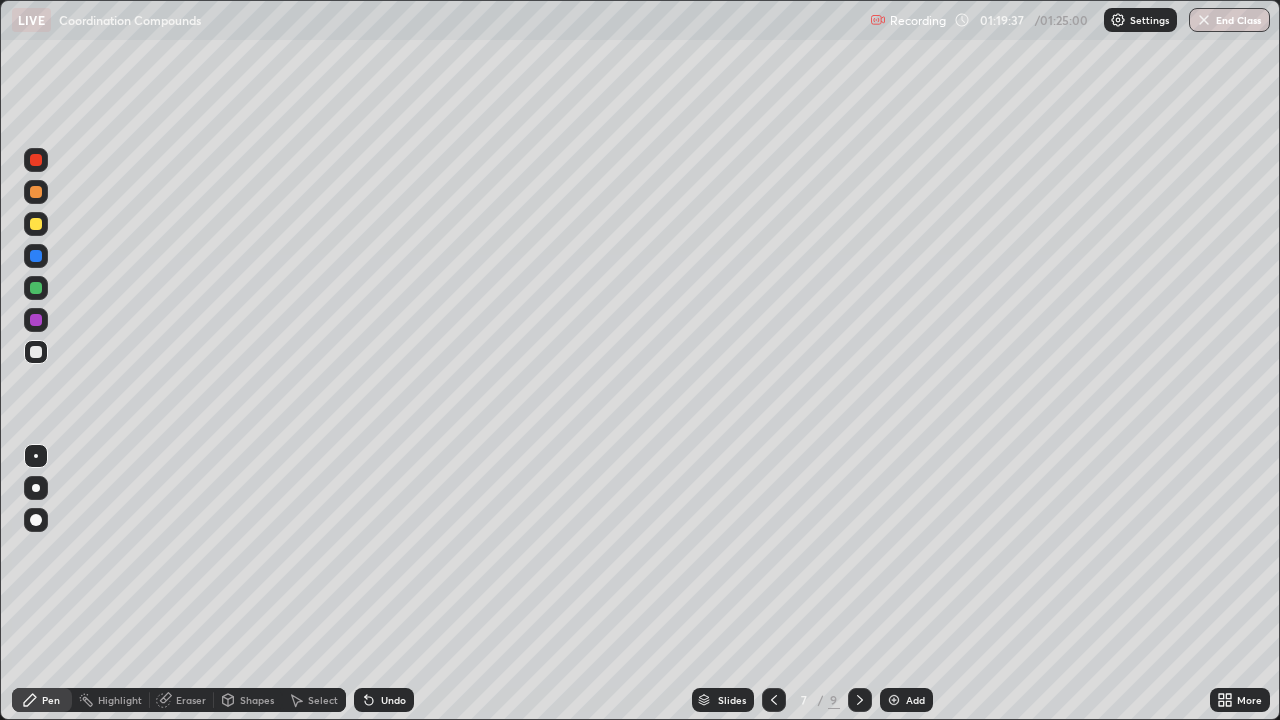 click 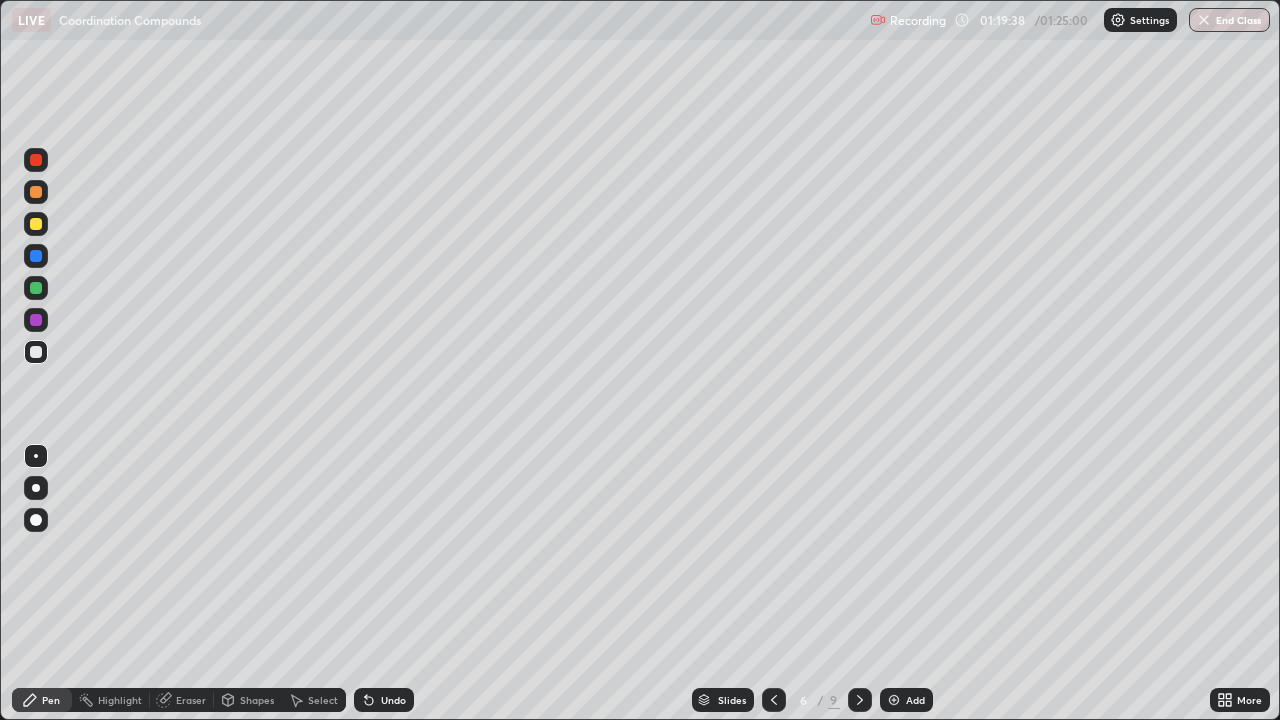 click 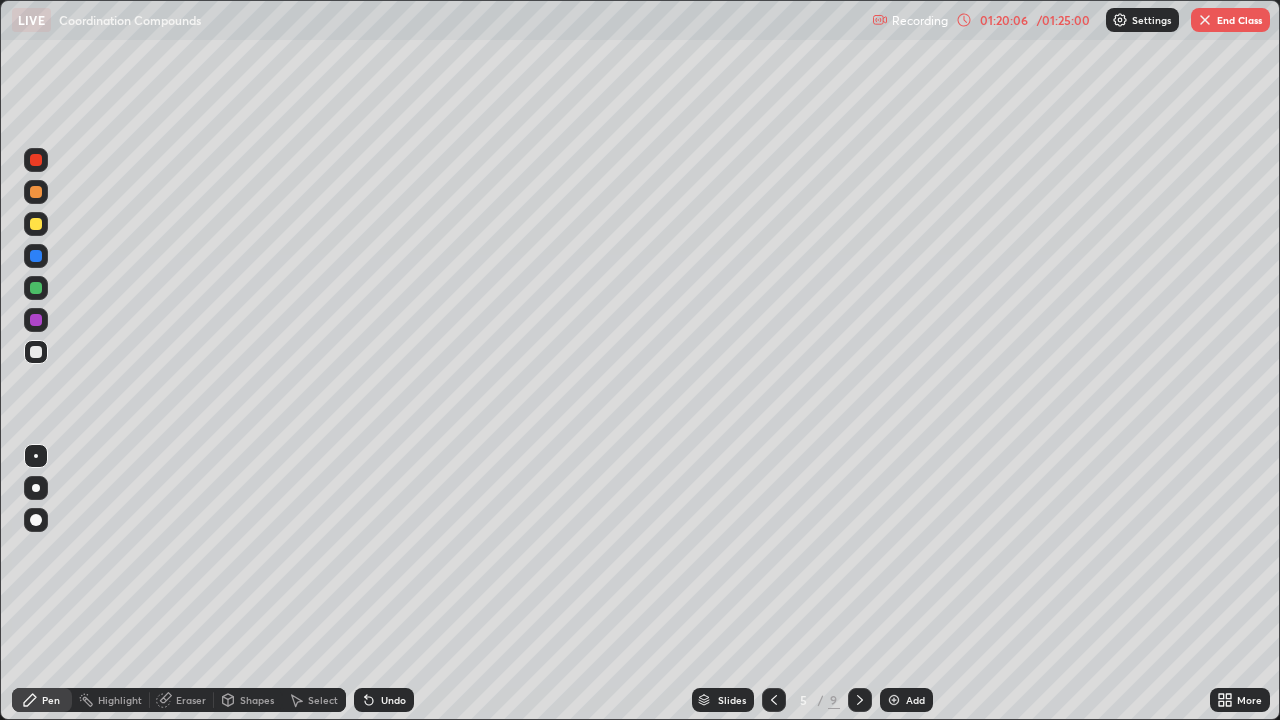 click 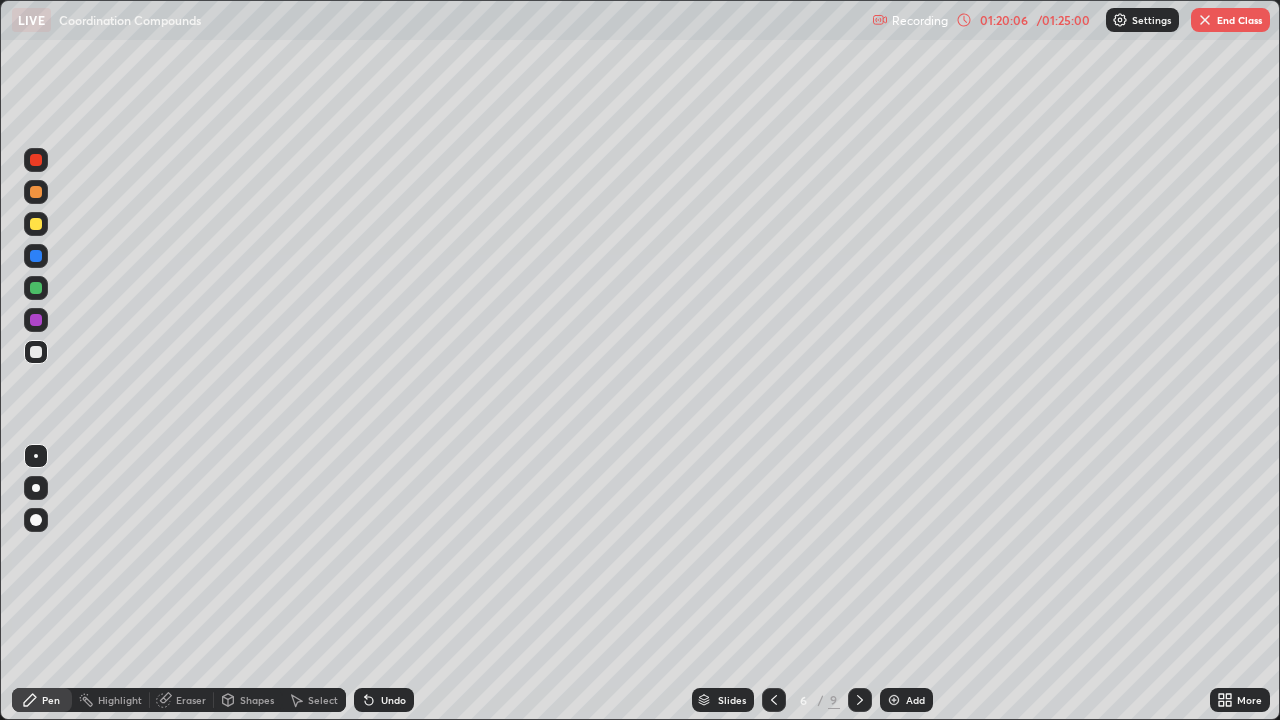 click 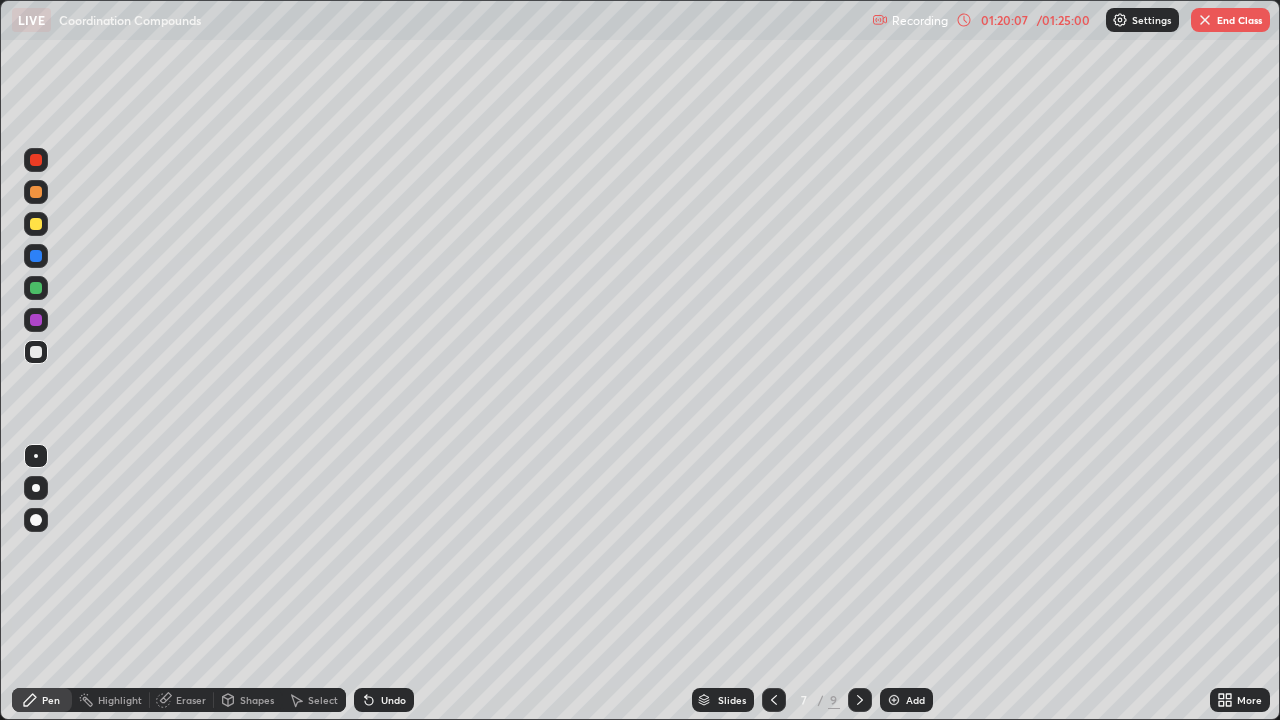 click 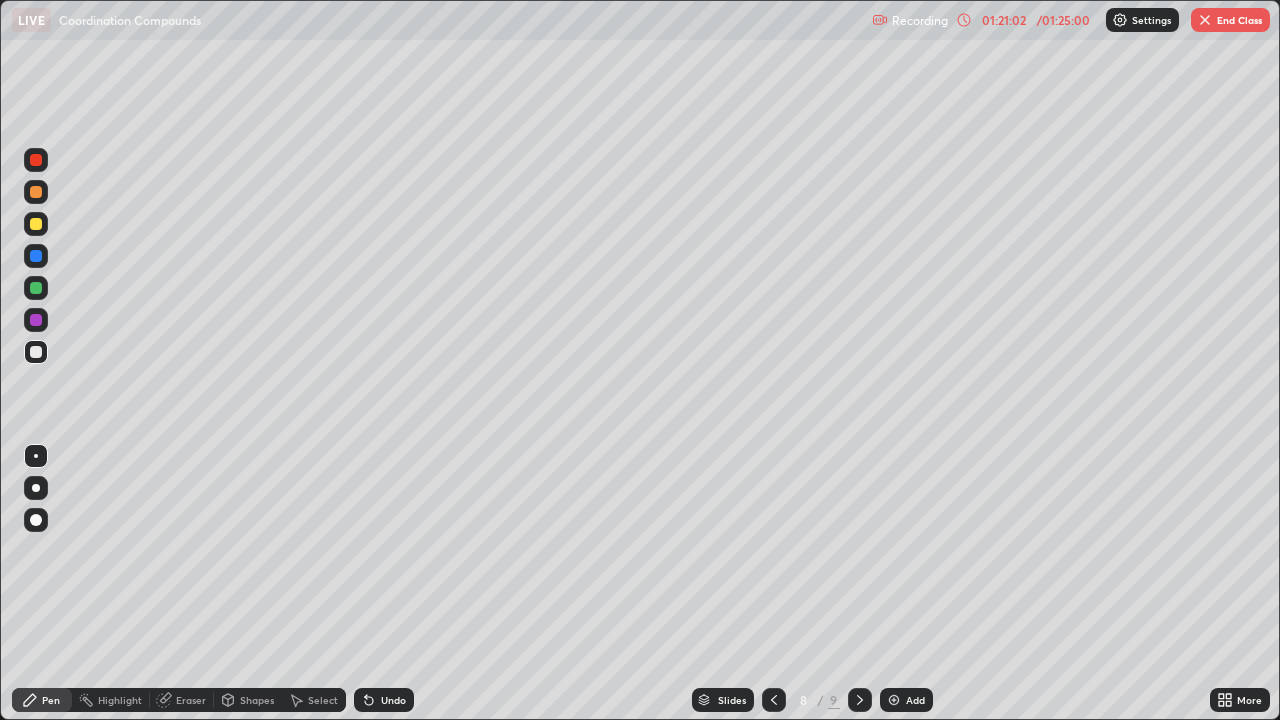 click on "Select" at bounding box center (314, 700) 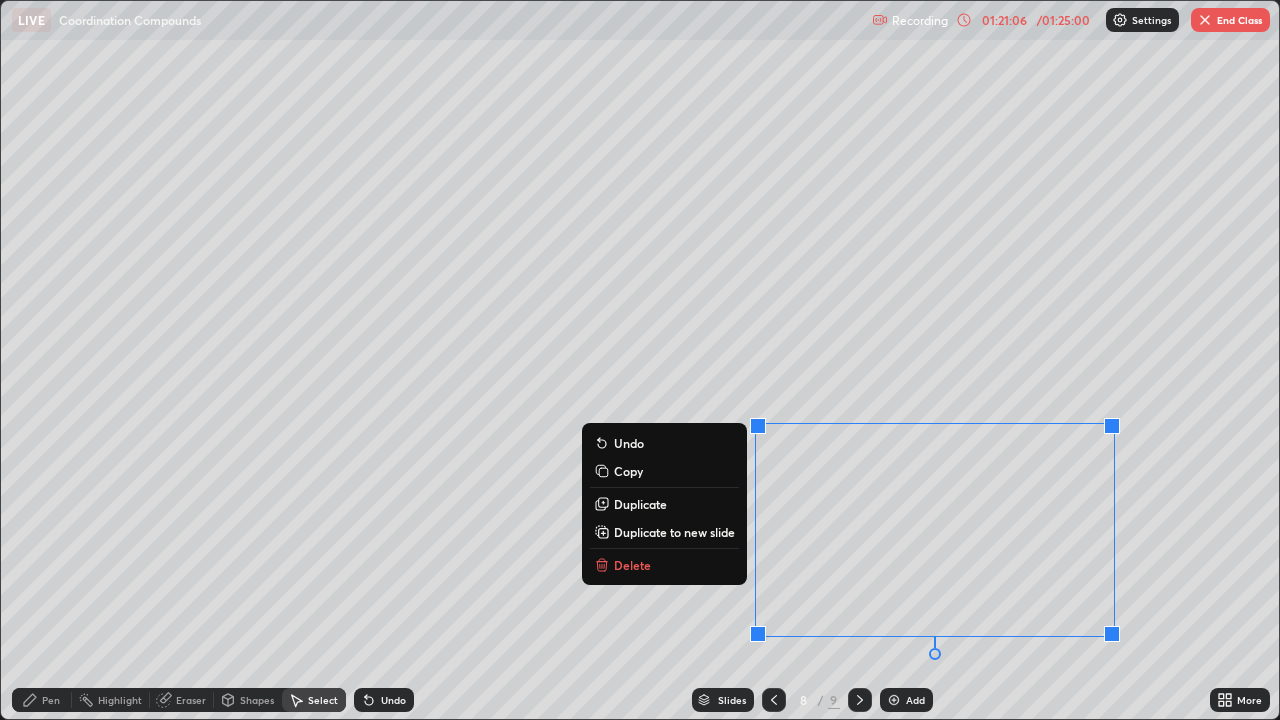 click on "Delete" at bounding box center [632, 565] 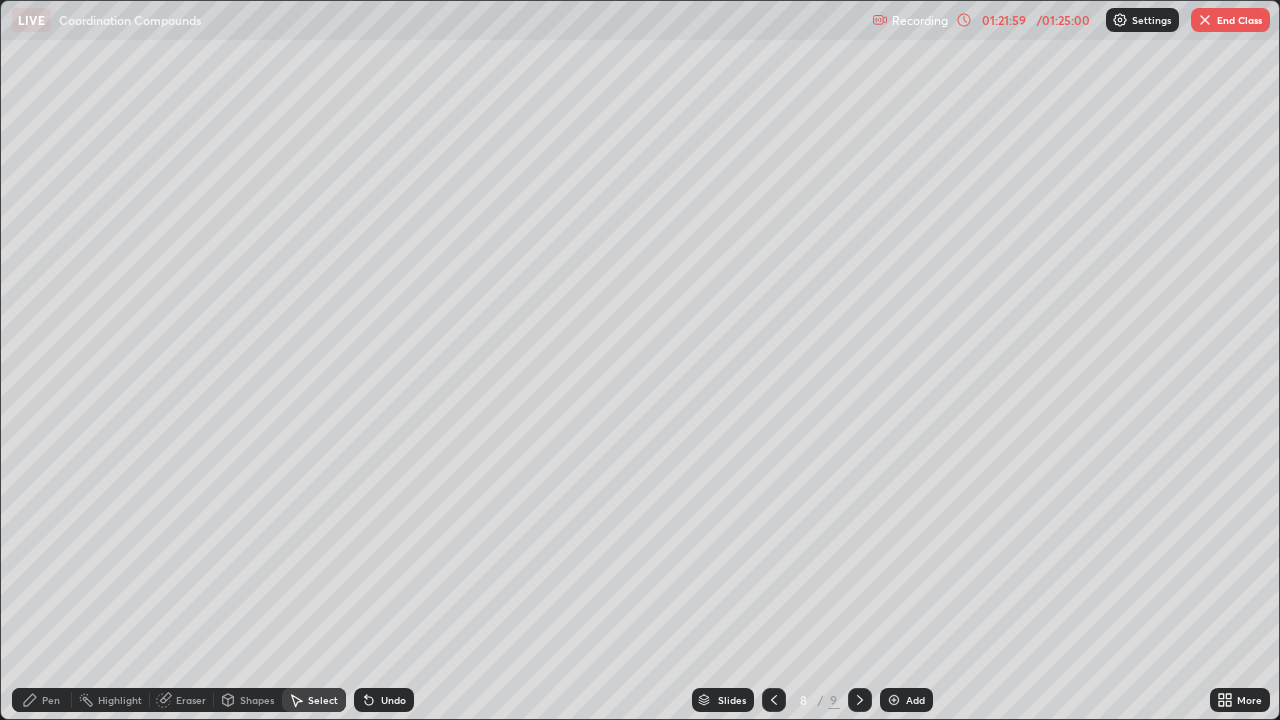 click on "0 ° Undo Copy Duplicate Duplicate to new slide Delete" at bounding box center (640, 360) 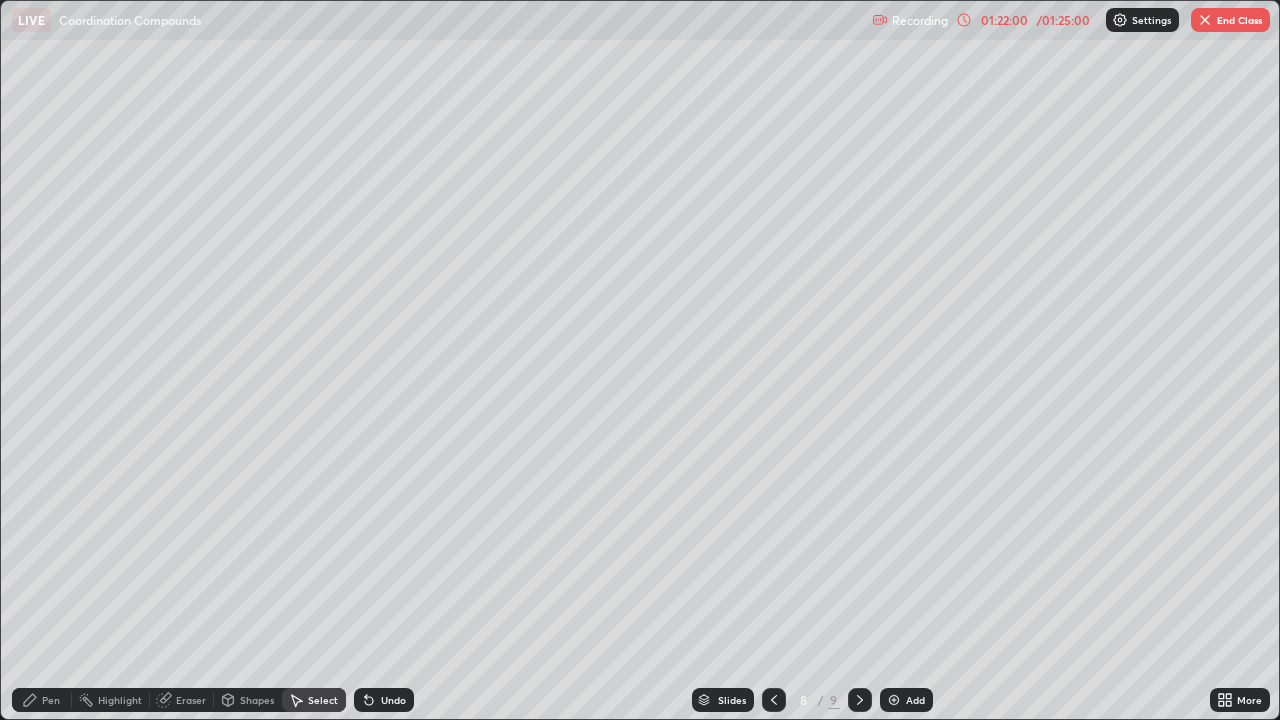 click on "Pen" at bounding box center [51, 700] 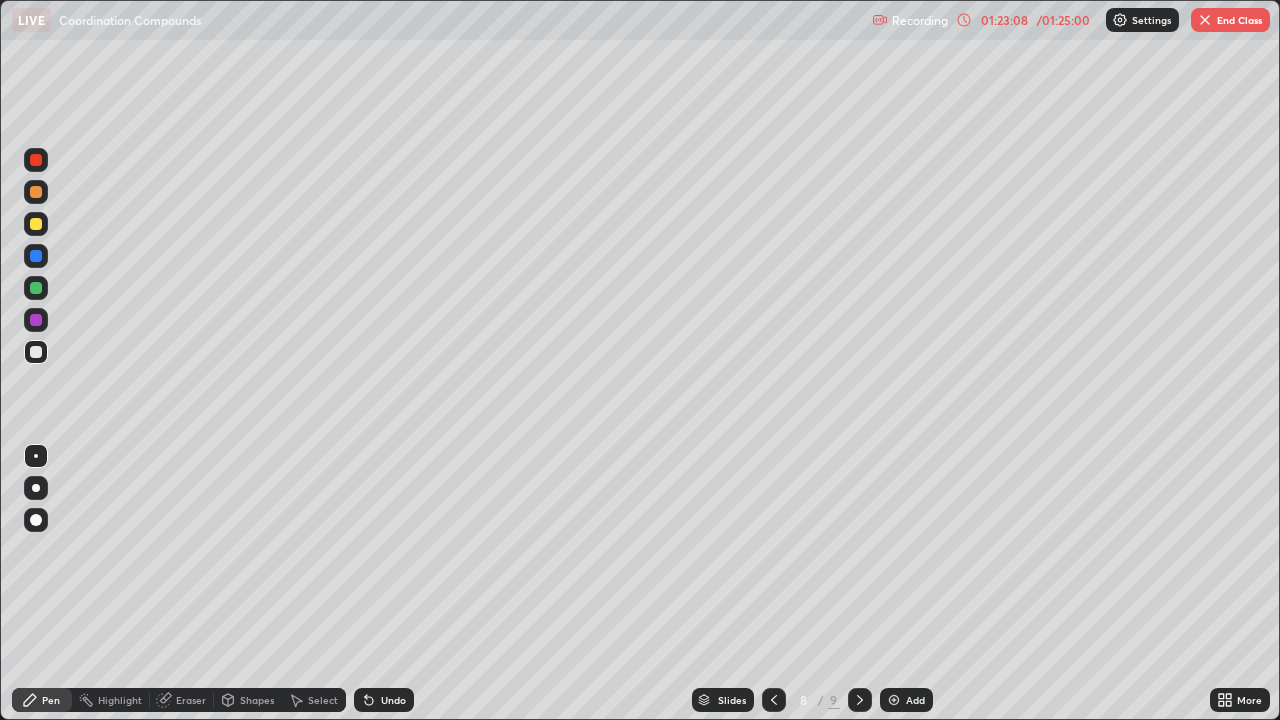click 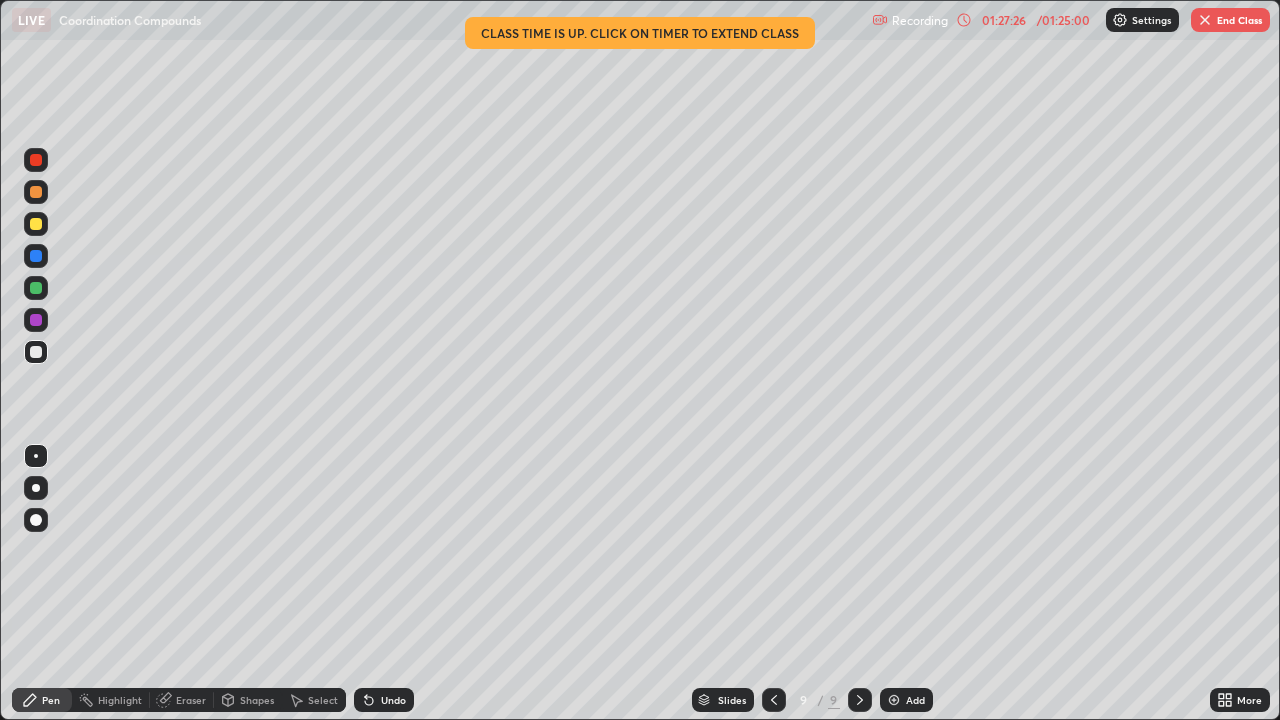 click on "Undo" at bounding box center (384, 700) 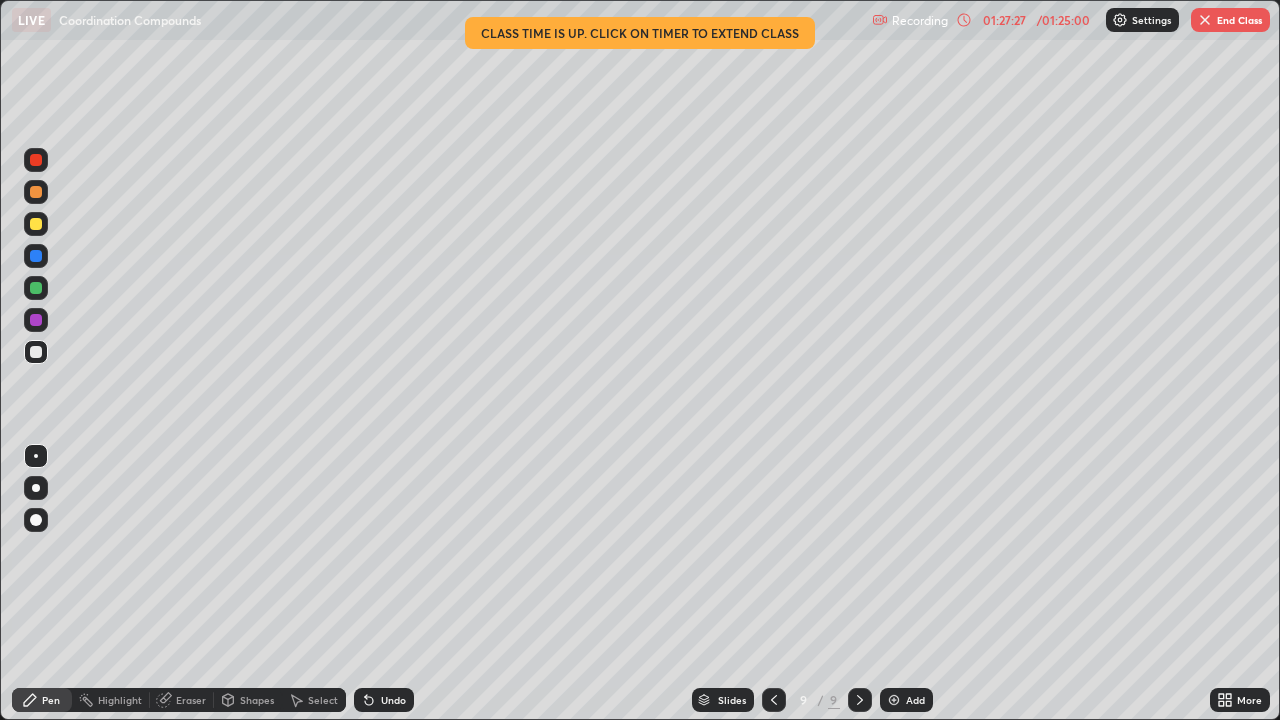 click on "Undo" at bounding box center [393, 700] 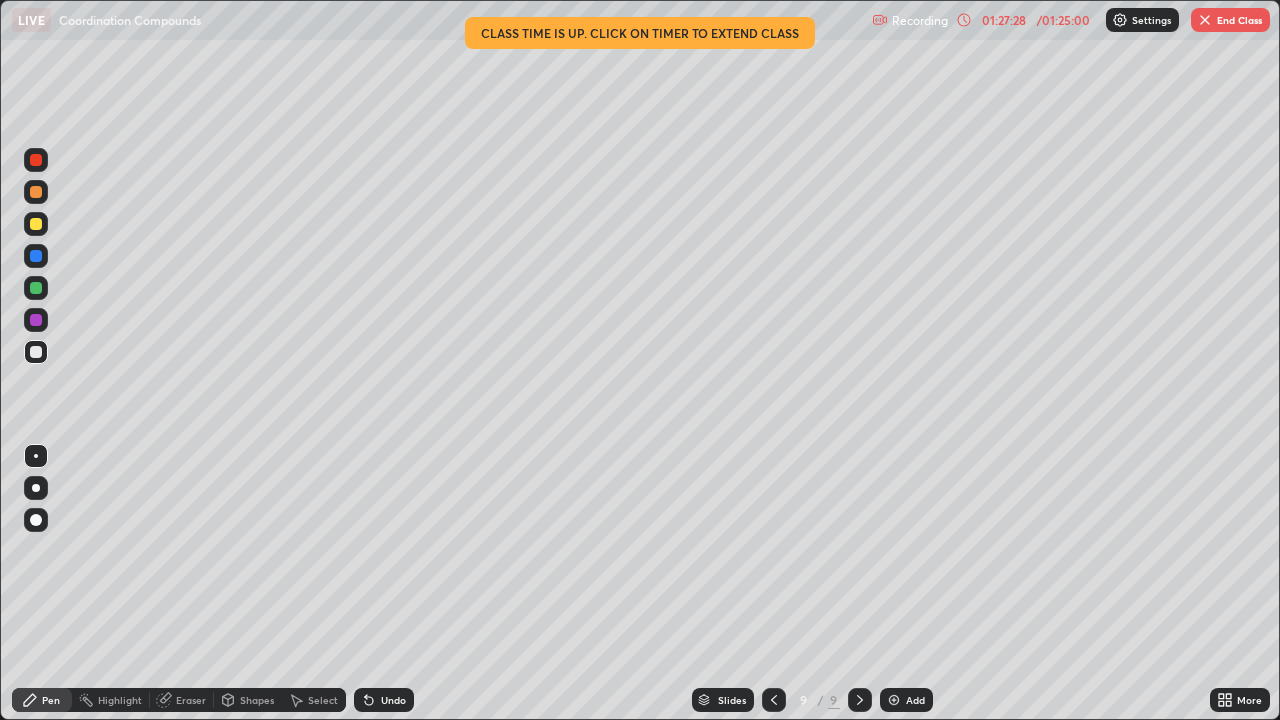 click on "Undo" at bounding box center [393, 700] 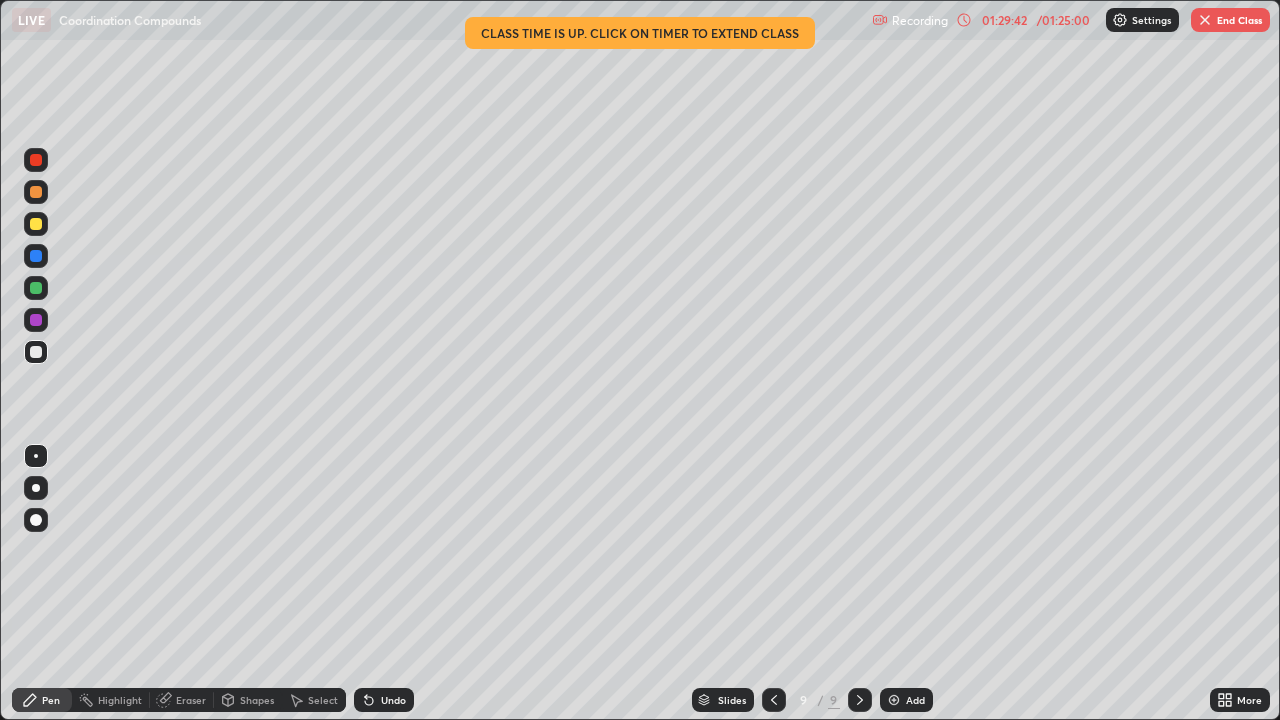 click on "End Class" at bounding box center (1230, 20) 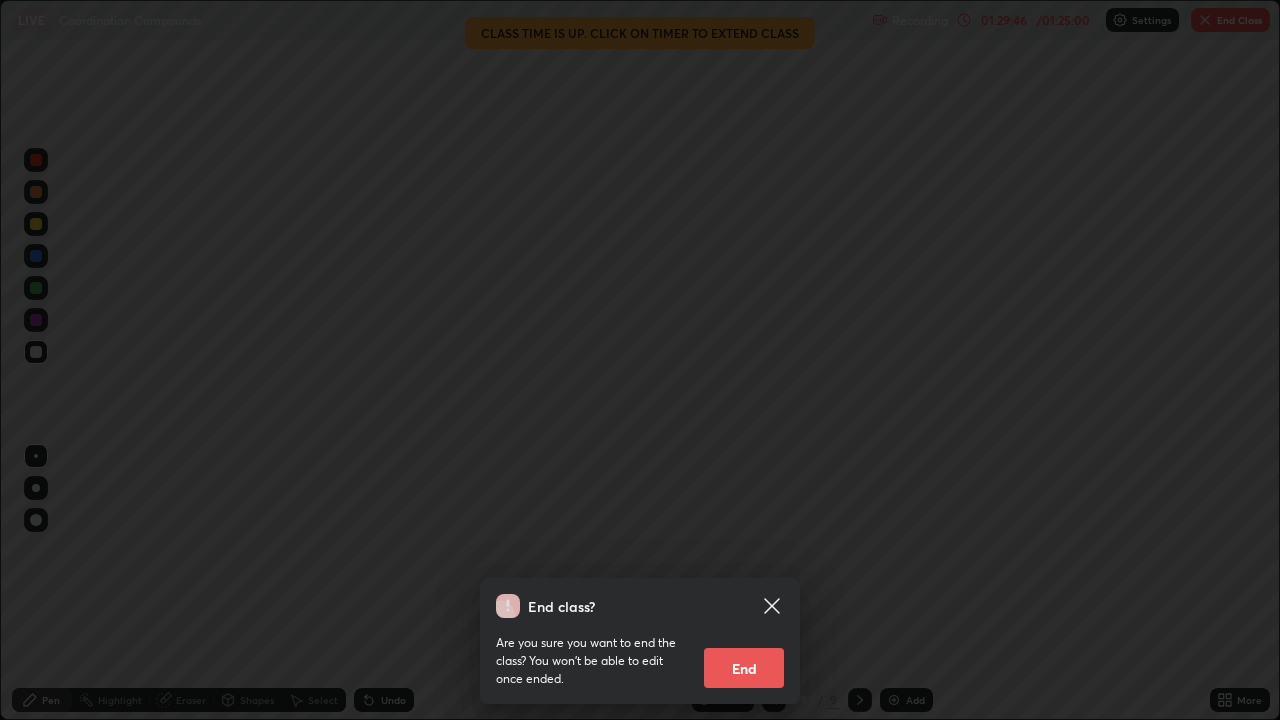 click on "End" at bounding box center [744, 668] 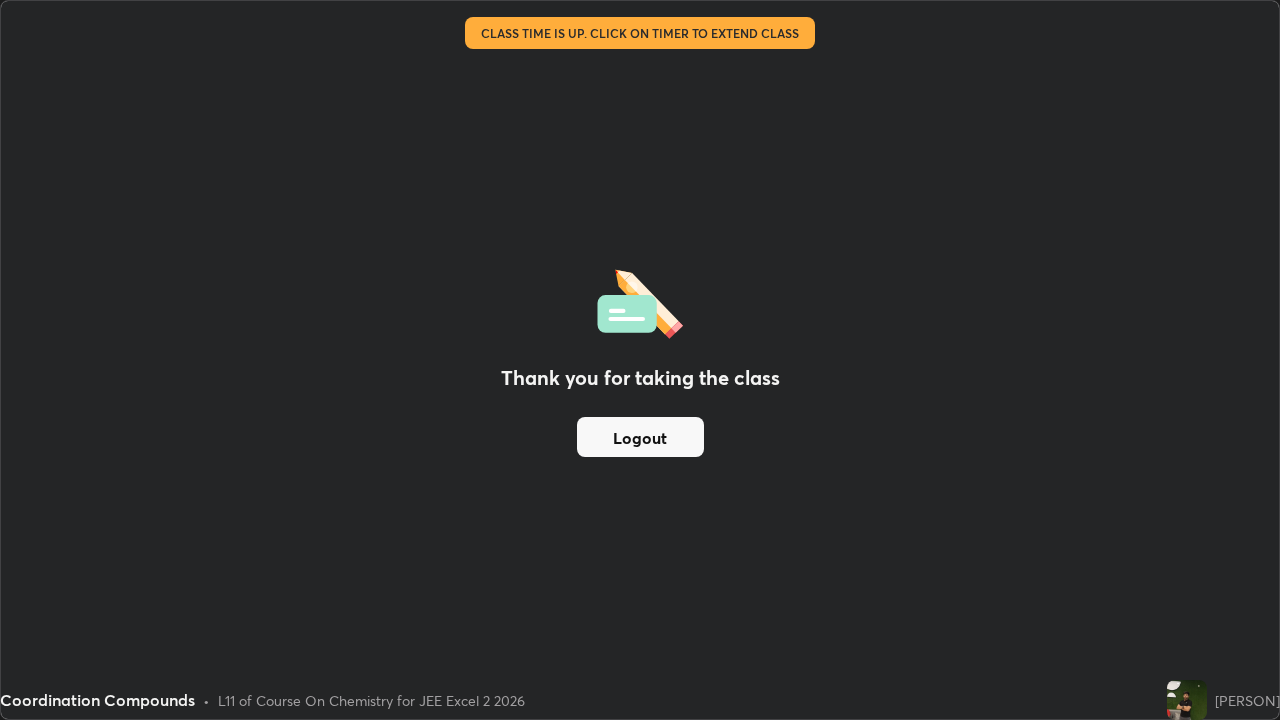 click on "Thank you for taking the class Logout" at bounding box center (640, 360) 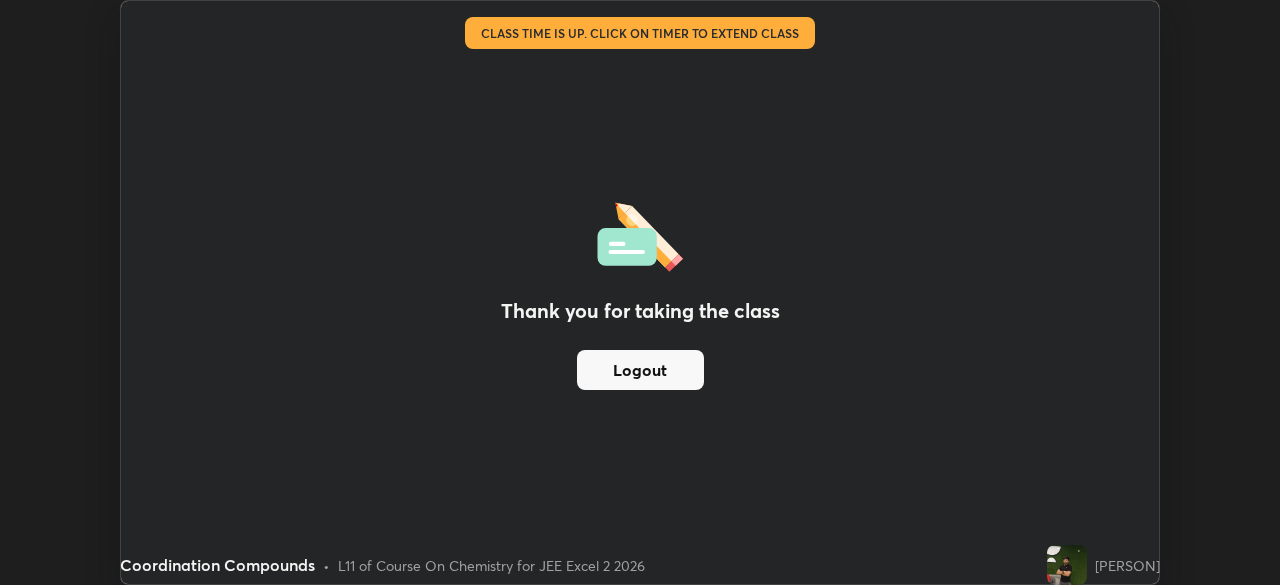 scroll, scrollTop: 585, scrollLeft: 1280, axis: both 